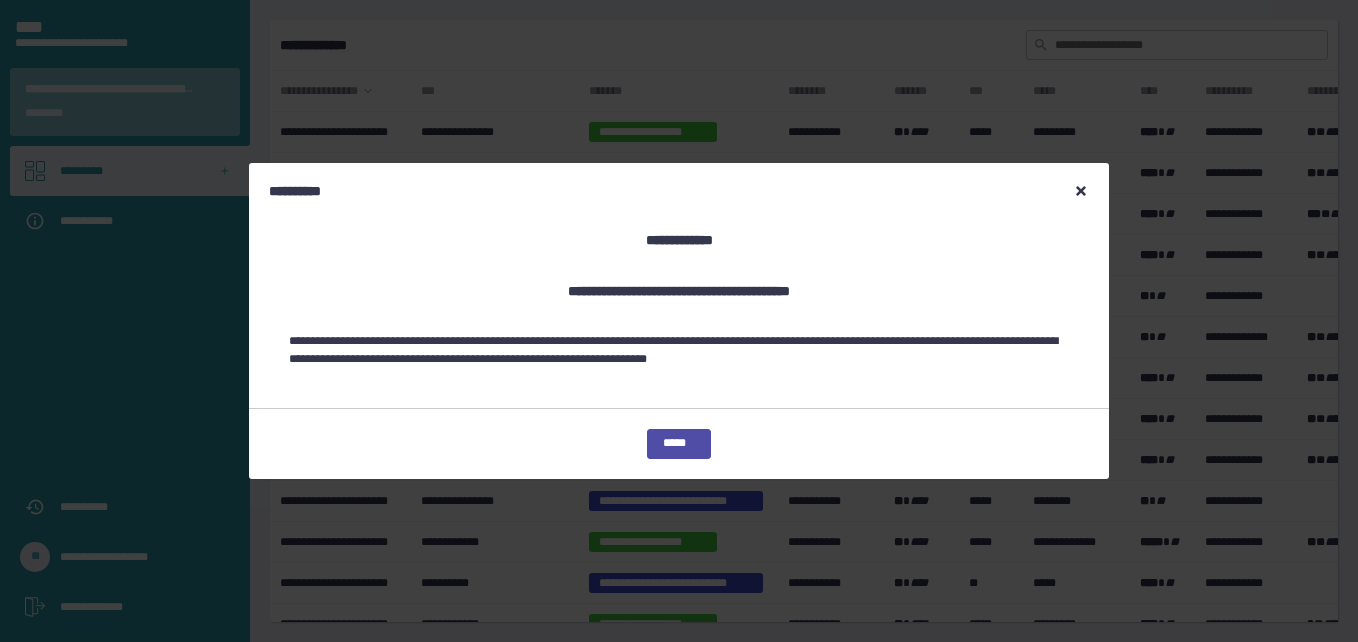 scroll, scrollTop: 0, scrollLeft: 0, axis: both 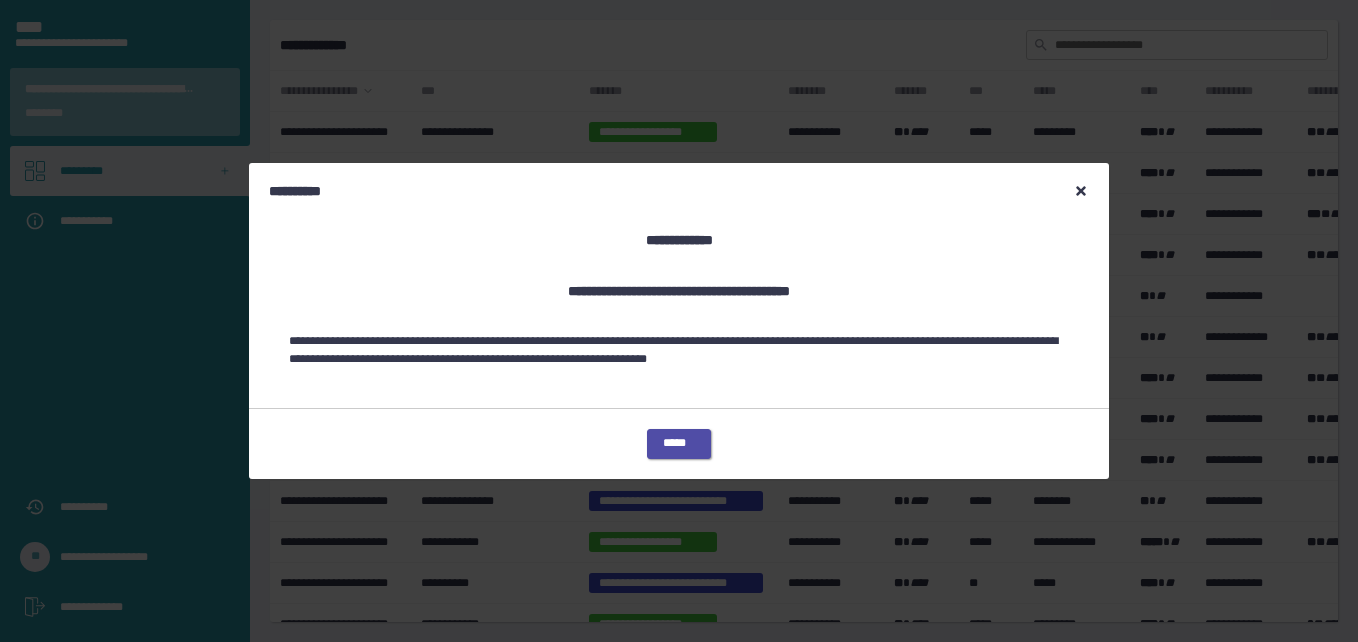 click on "*****" at bounding box center (679, 444) 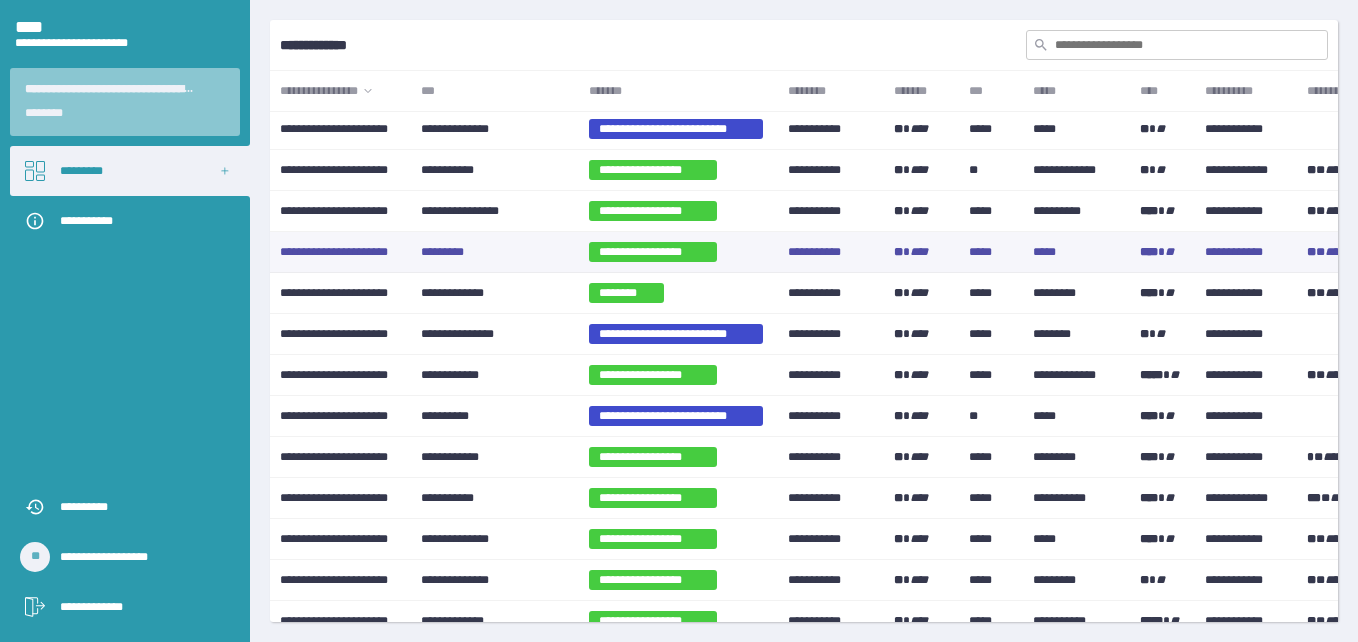 scroll, scrollTop: 200, scrollLeft: 0, axis: vertical 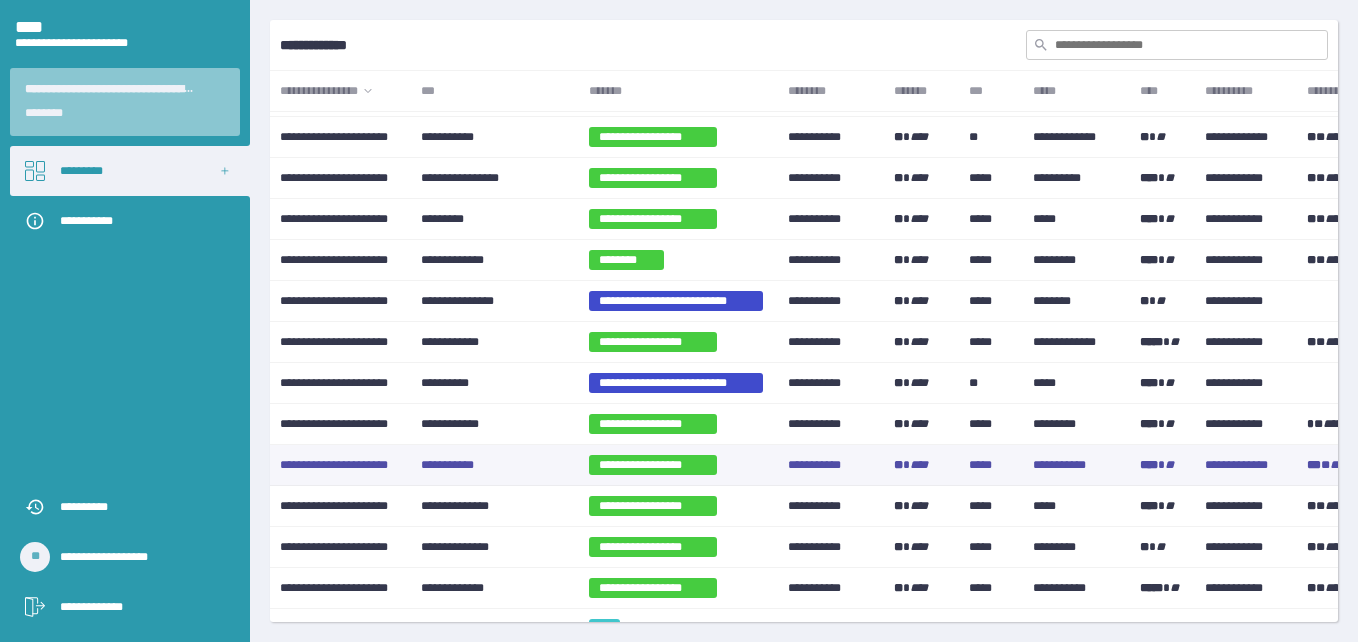 click on "**********" at bounding box center (494, 465) 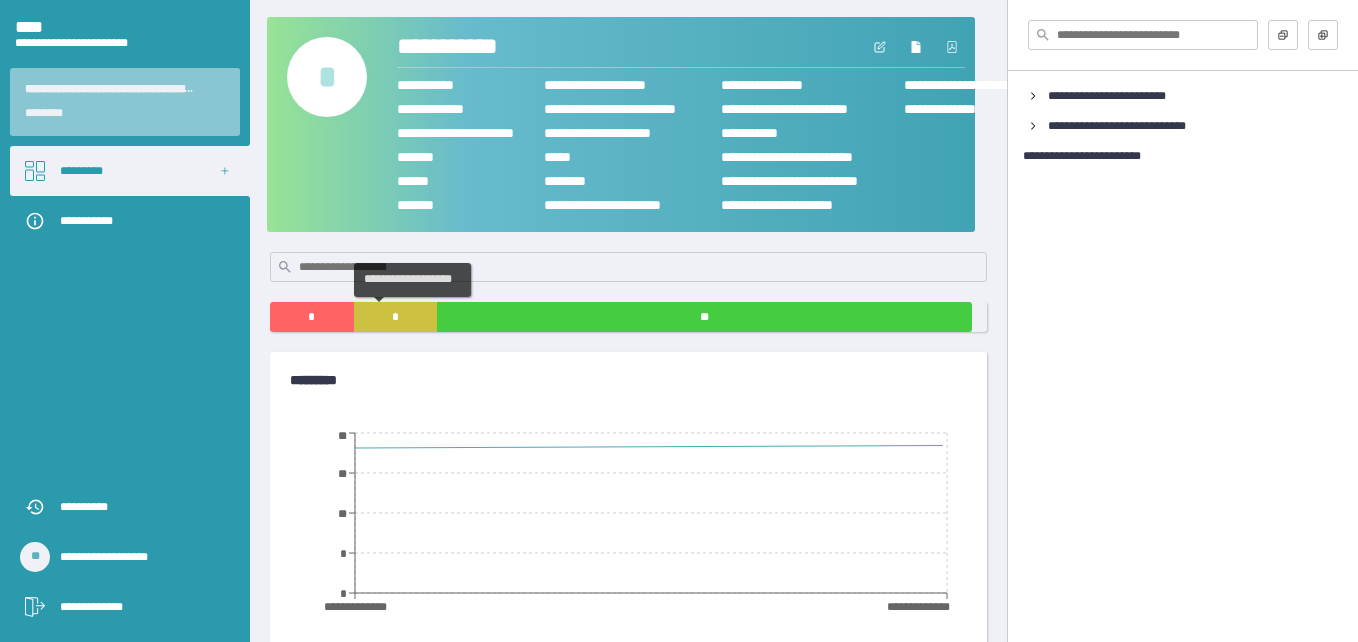 click on "*" at bounding box center [396, 317] 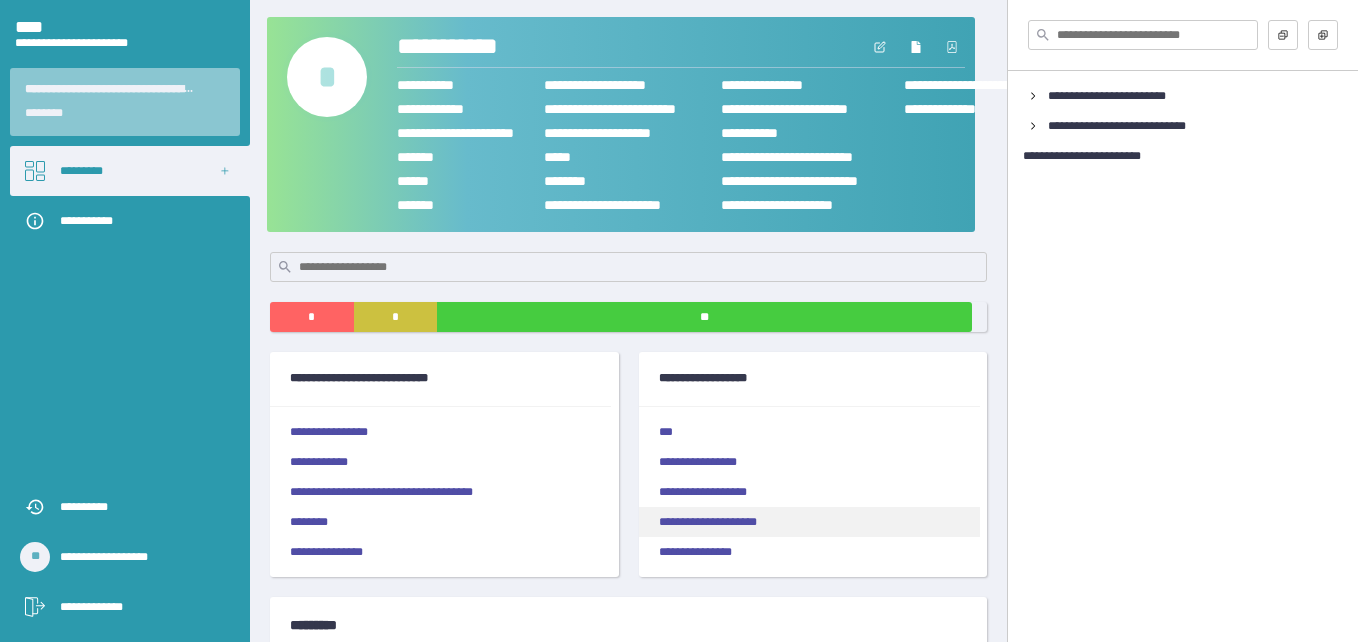 click on "**********" at bounding box center (809, 522) 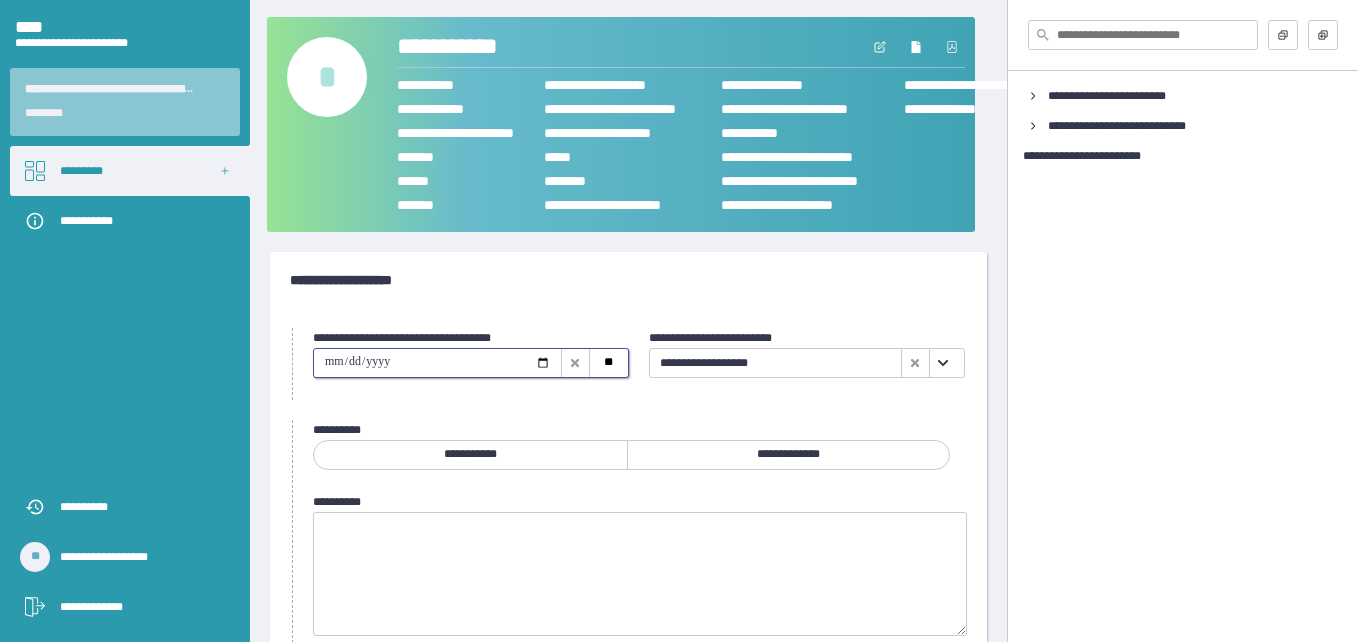 click at bounding box center (437, 363) 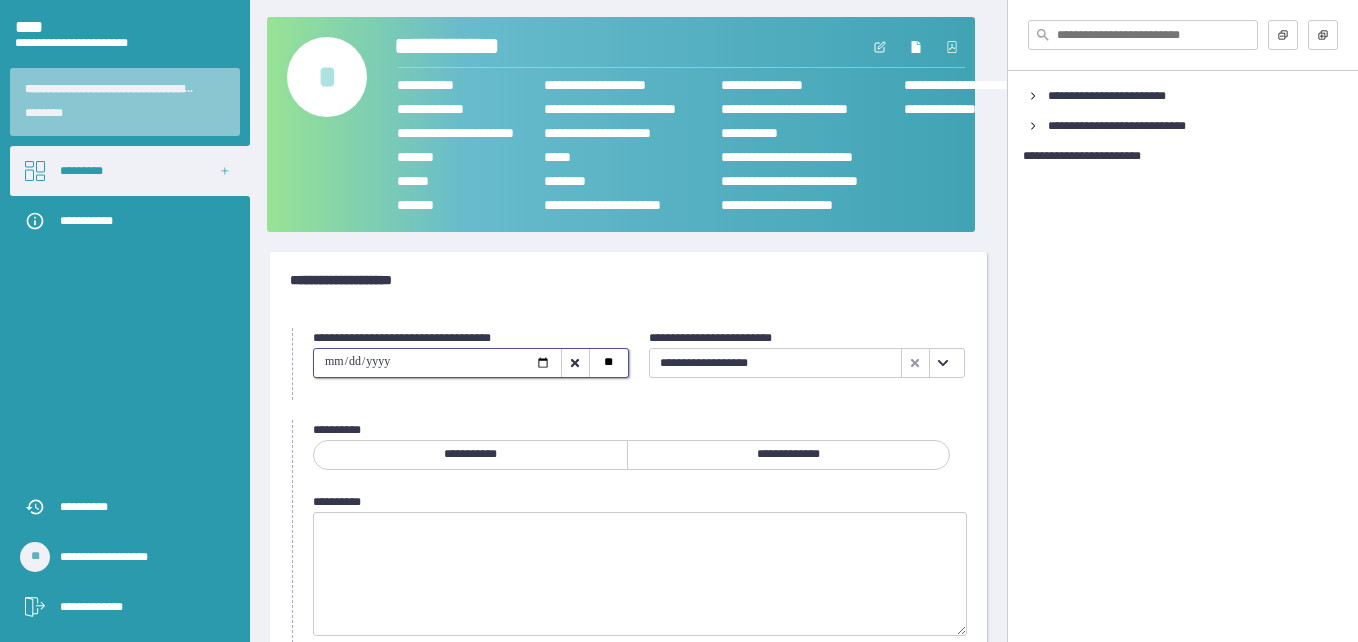 type on "**********" 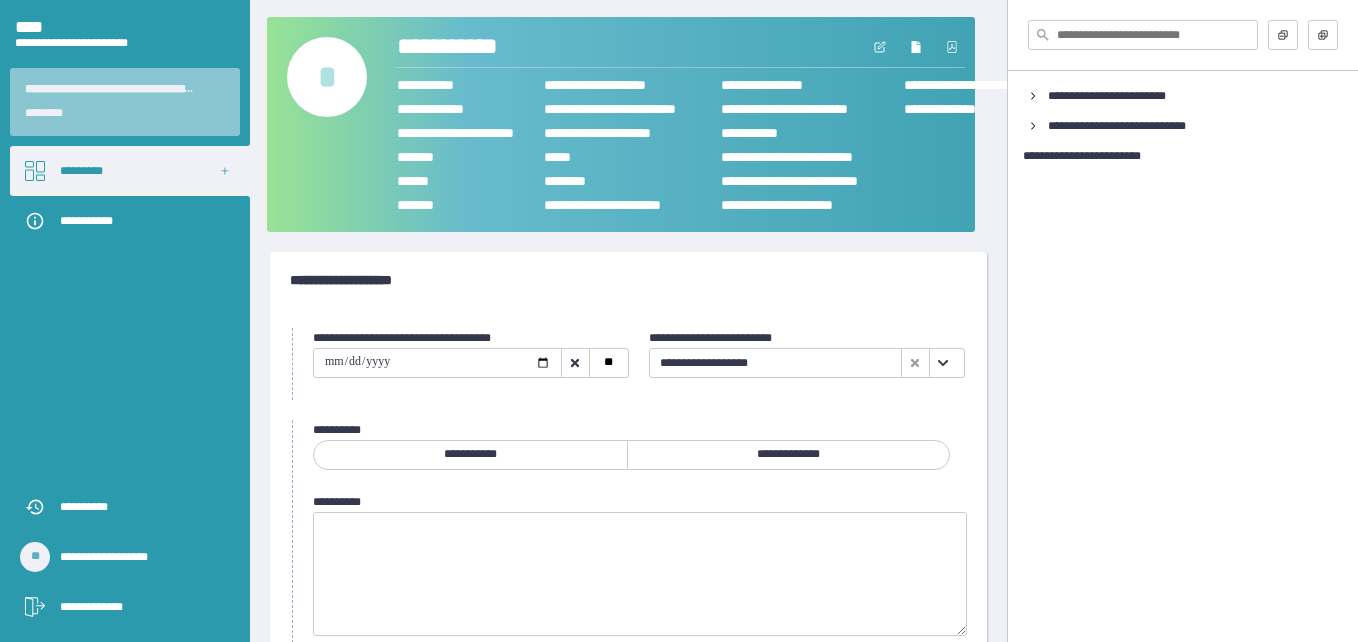click on "**********" at bounding box center (470, 455) 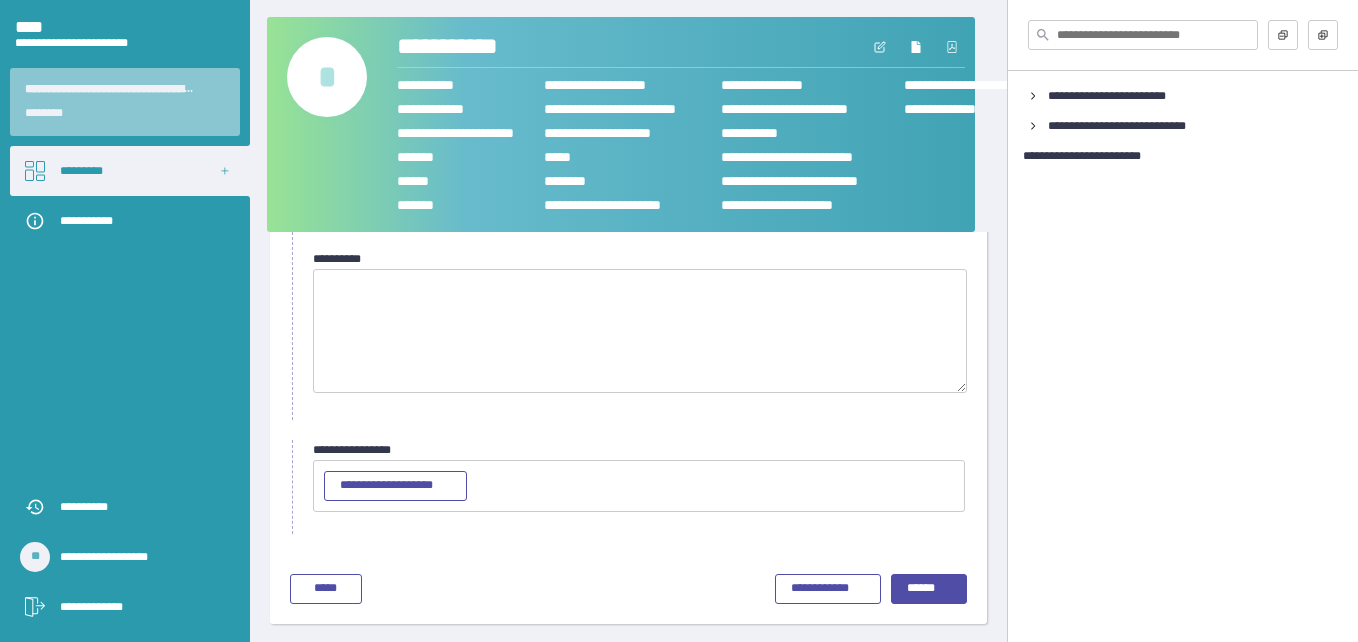 scroll, scrollTop: 258, scrollLeft: 0, axis: vertical 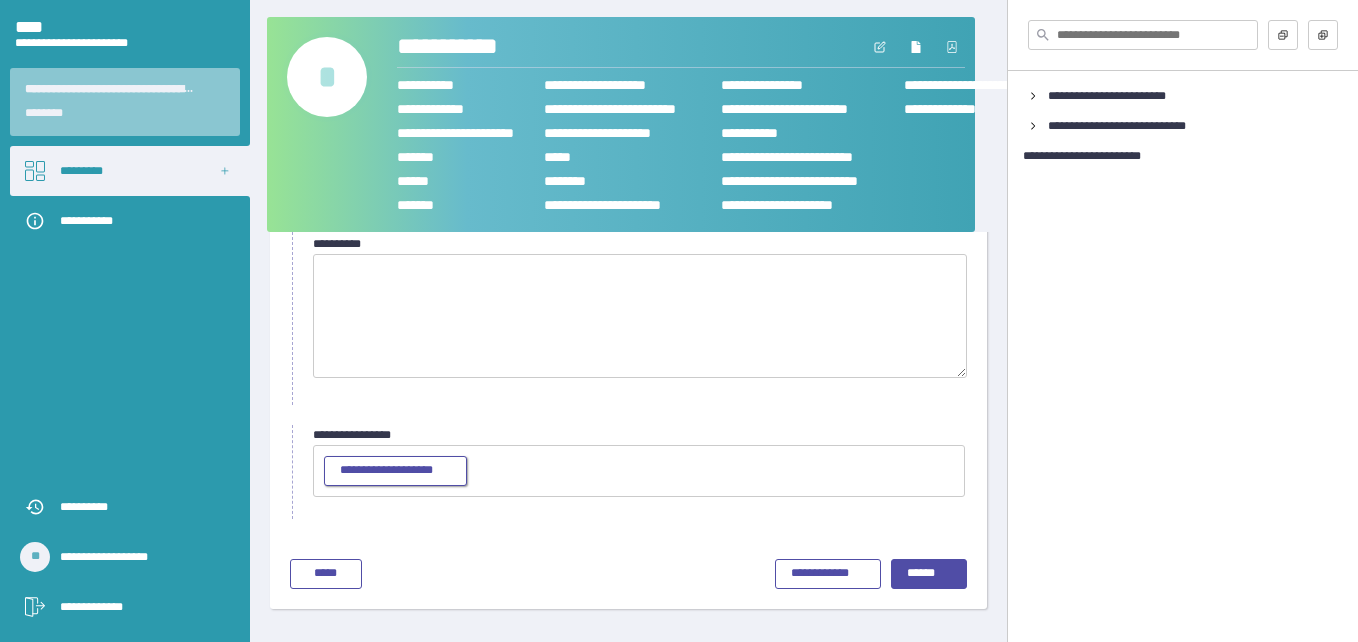 click on "**********" at bounding box center [395, 471] 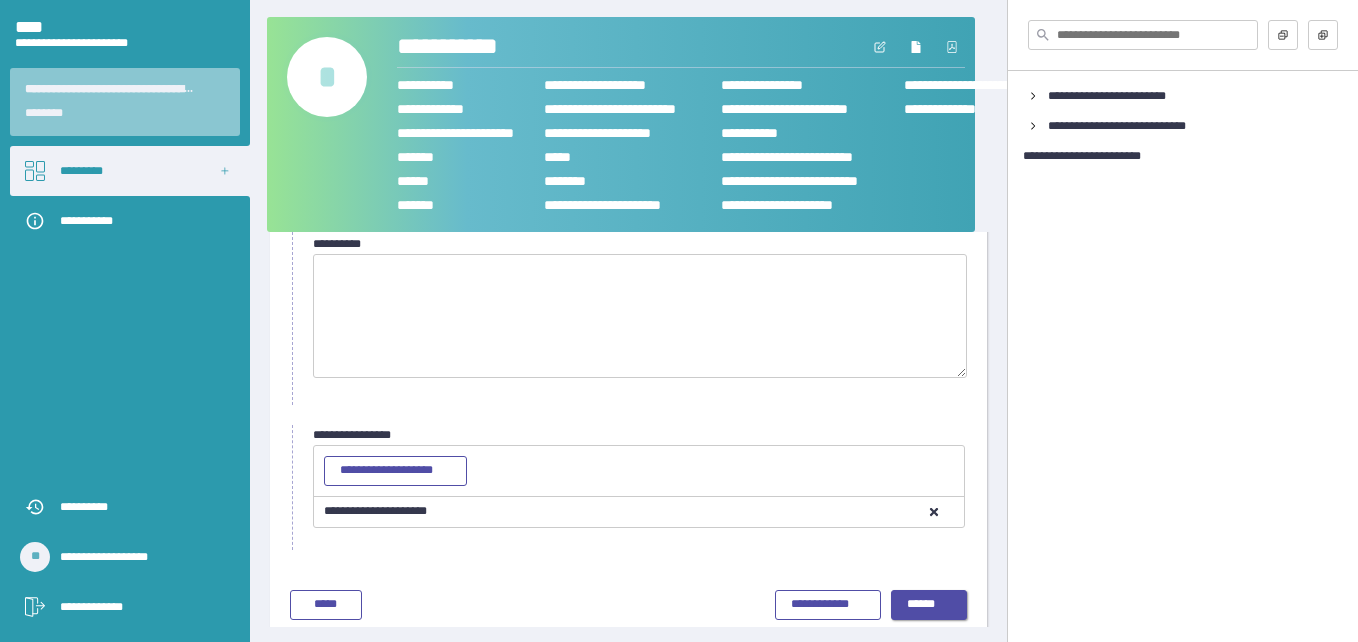 click on "******" at bounding box center [929, 605] 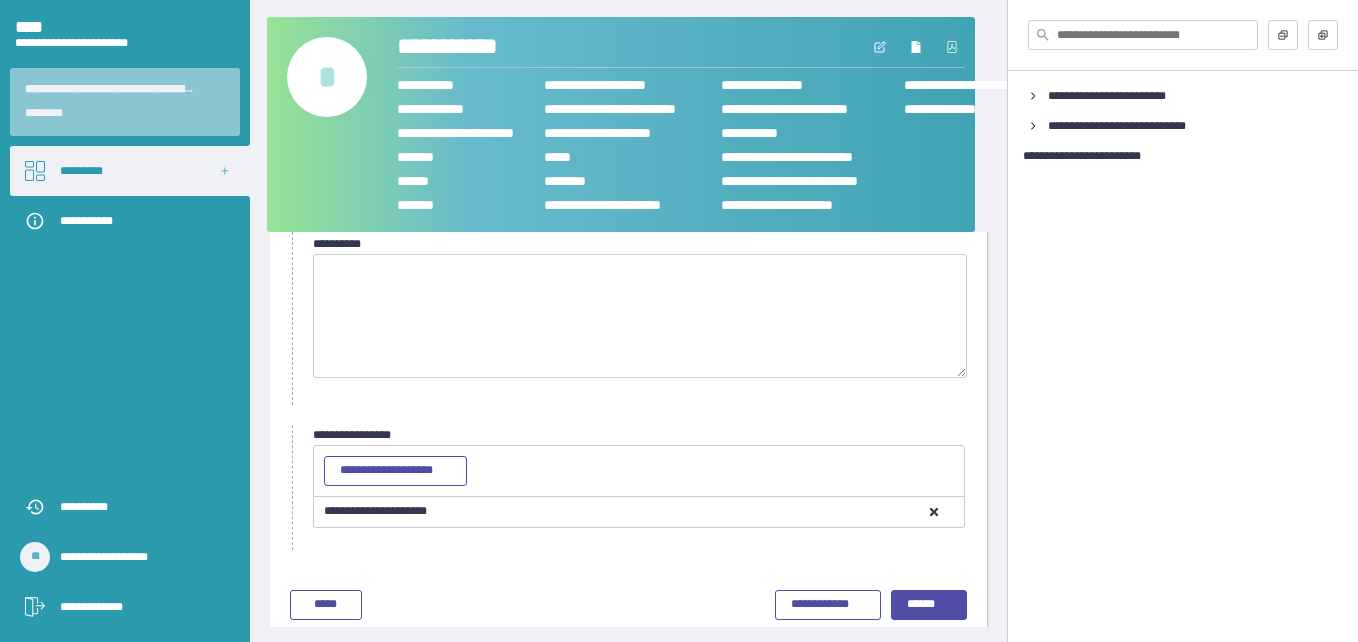 scroll, scrollTop: 110, scrollLeft: 0, axis: vertical 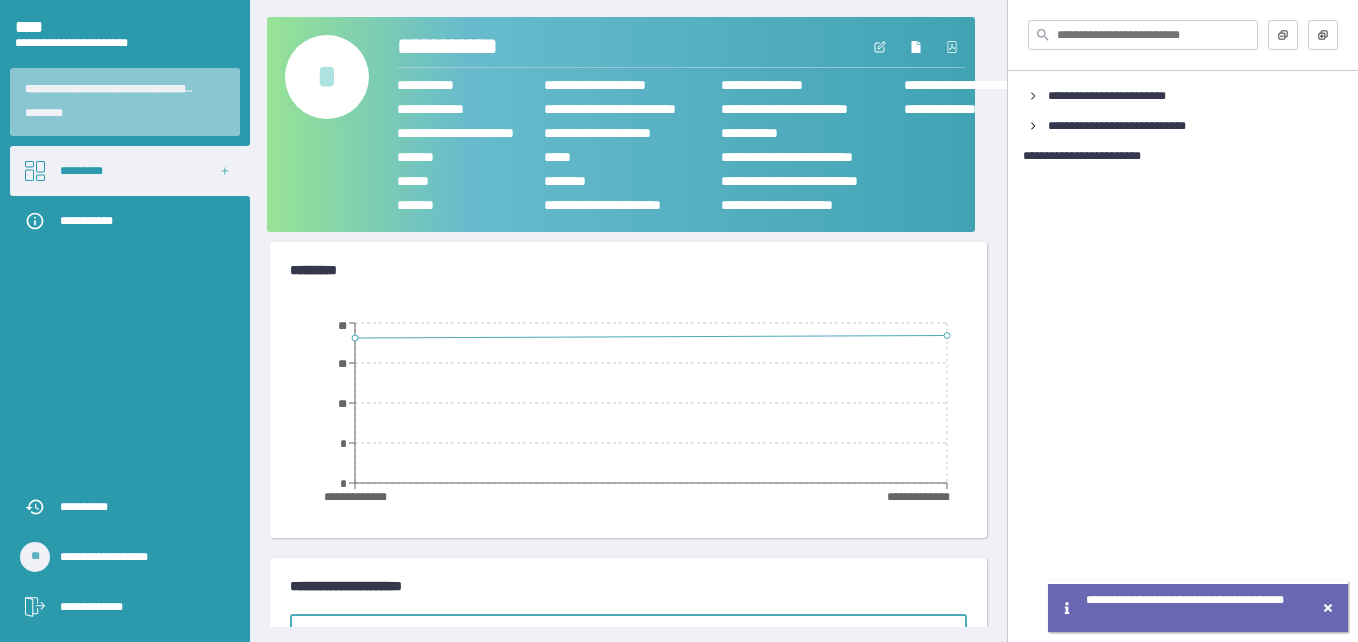 click on "*" at bounding box center [327, 77] 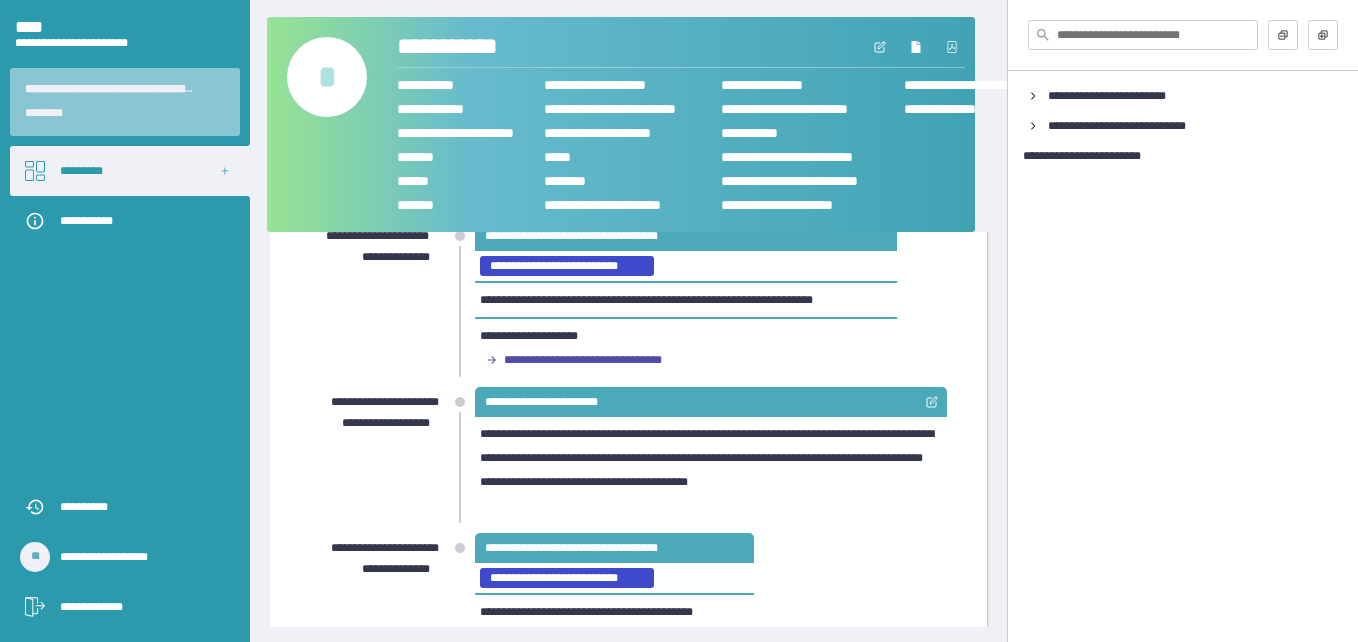 scroll, scrollTop: 1371, scrollLeft: 0, axis: vertical 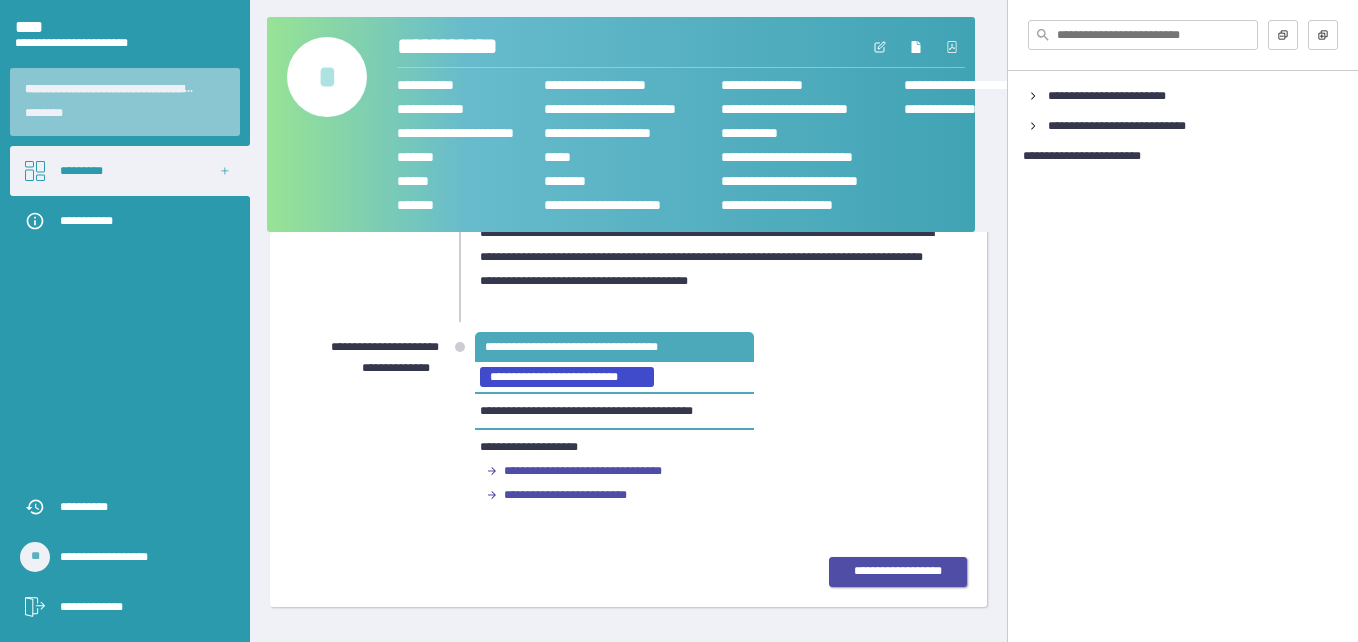 click on "**********" at bounding box center [898, 572] 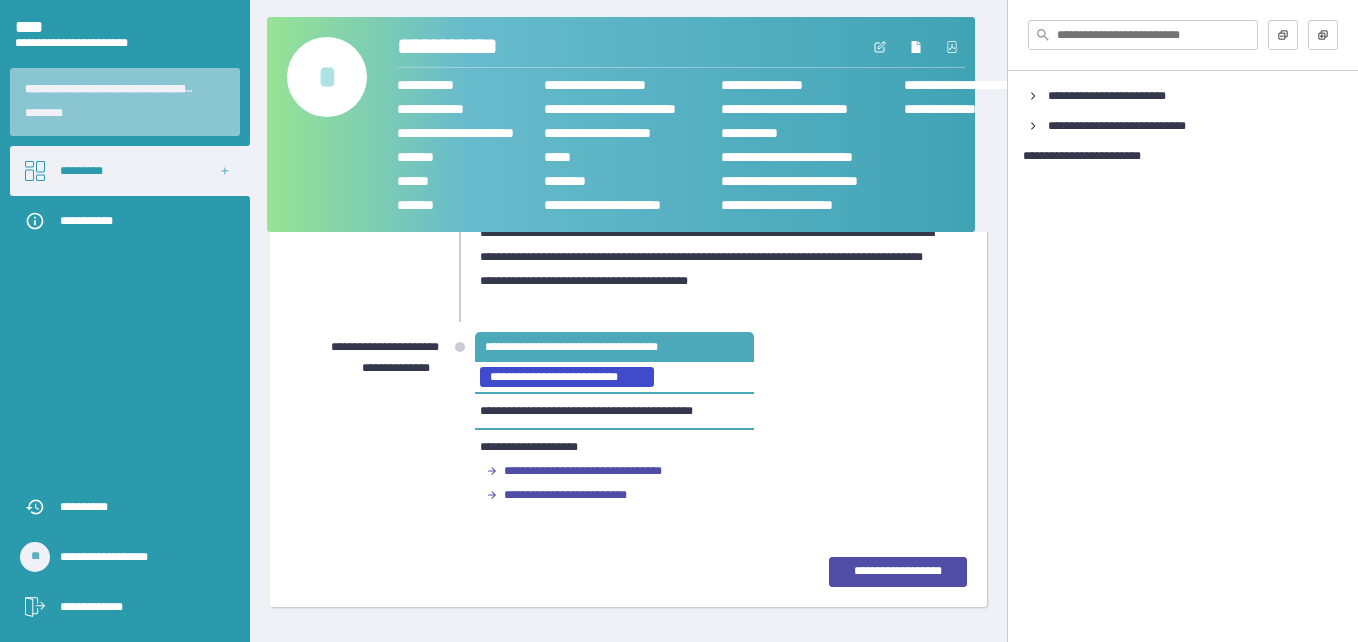 scroll, scrollTop: 89, scrollLeft: 0, axis: vertical 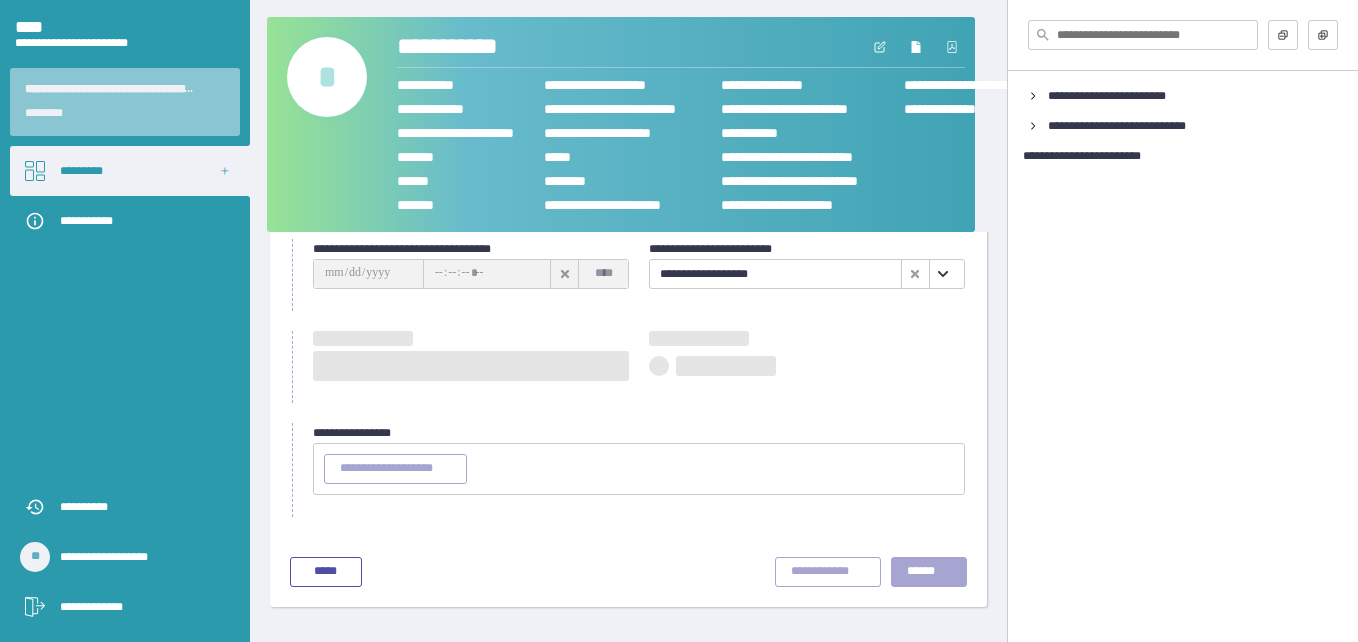 type on "**********" 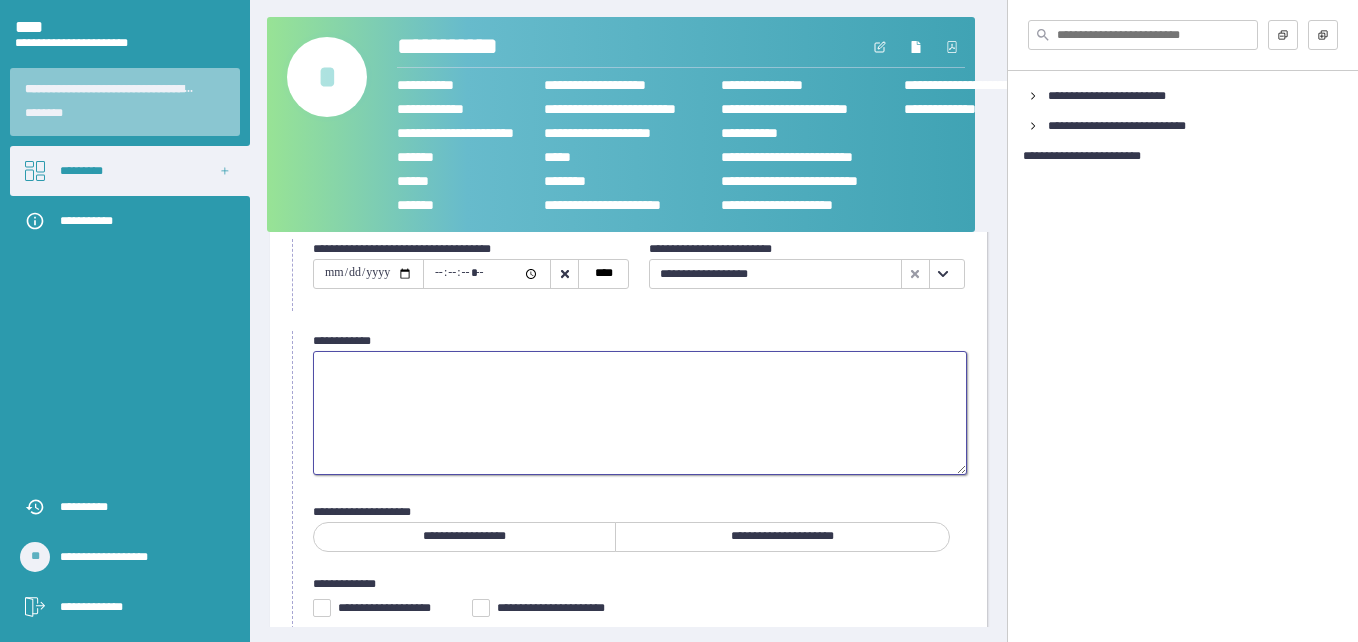 click at bounding box center (640, 413) 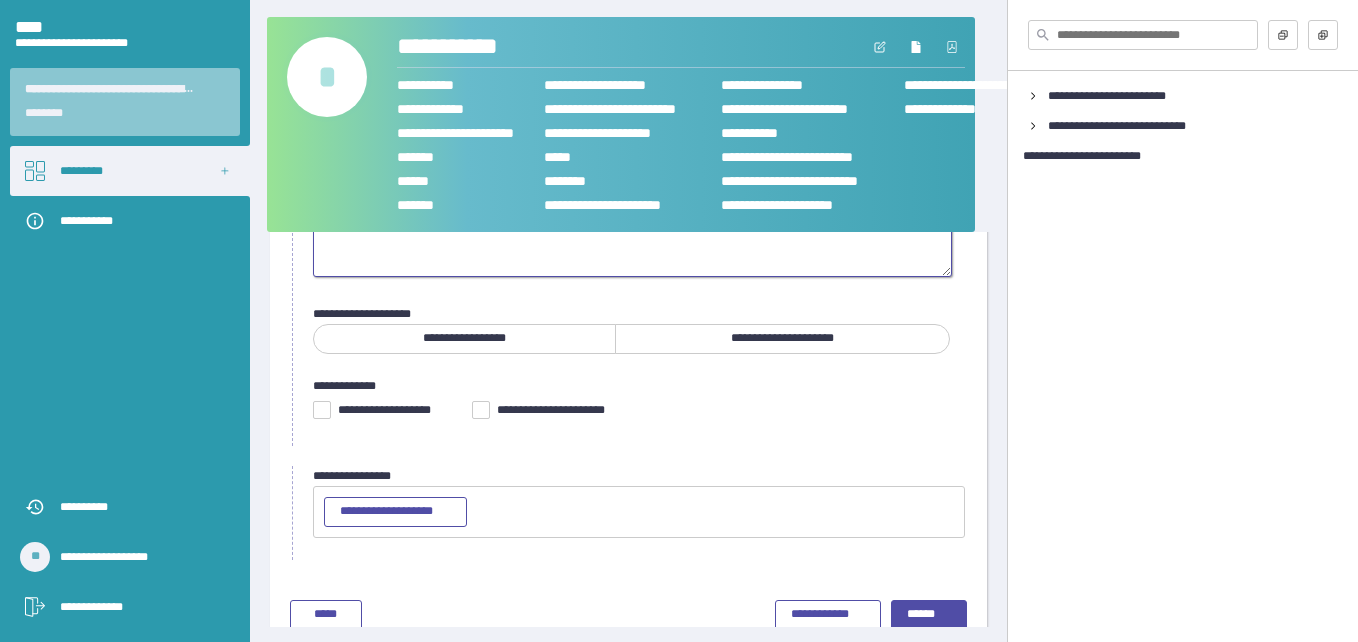 scroll, scrollTop: 289, scrollLeft: 0, axis: vertical 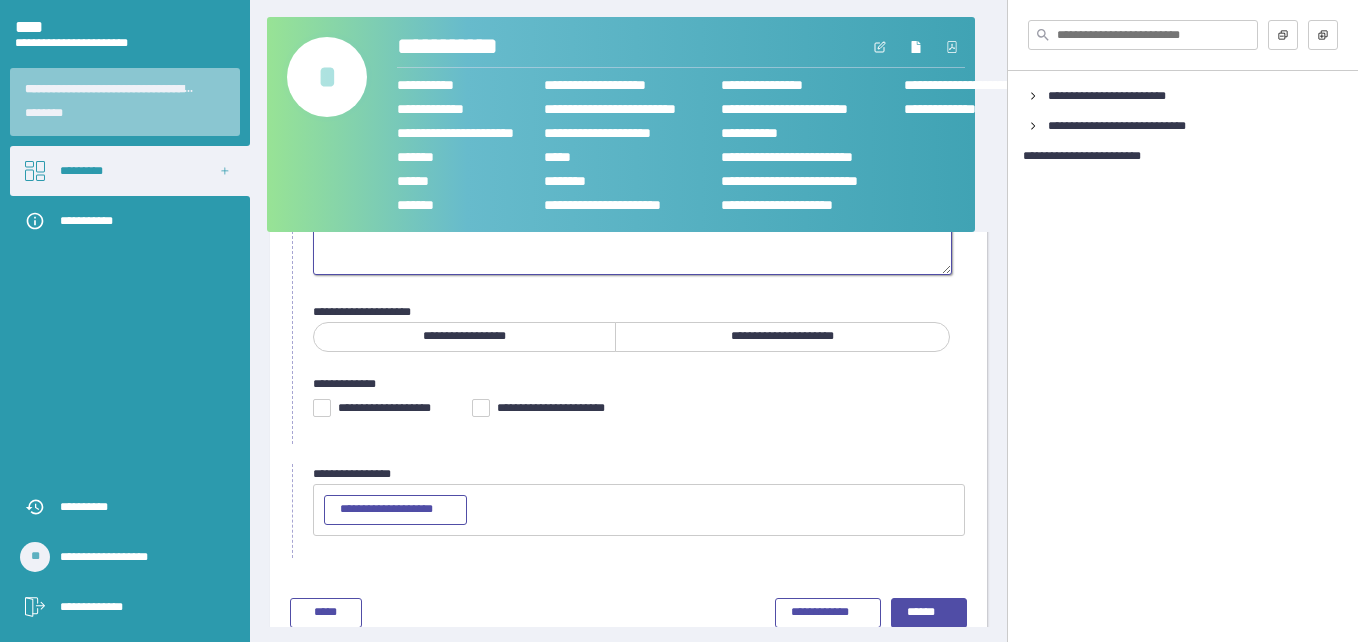 type on "**********" 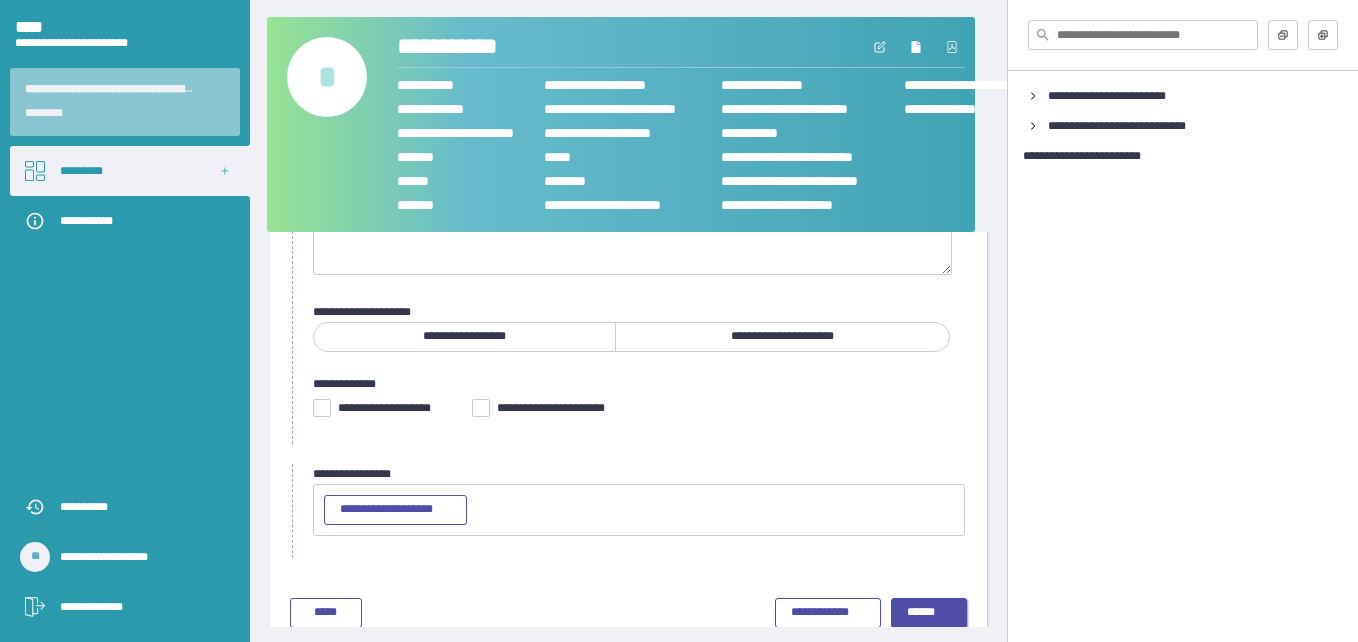 click on "******" at bounding box center (929, 613) 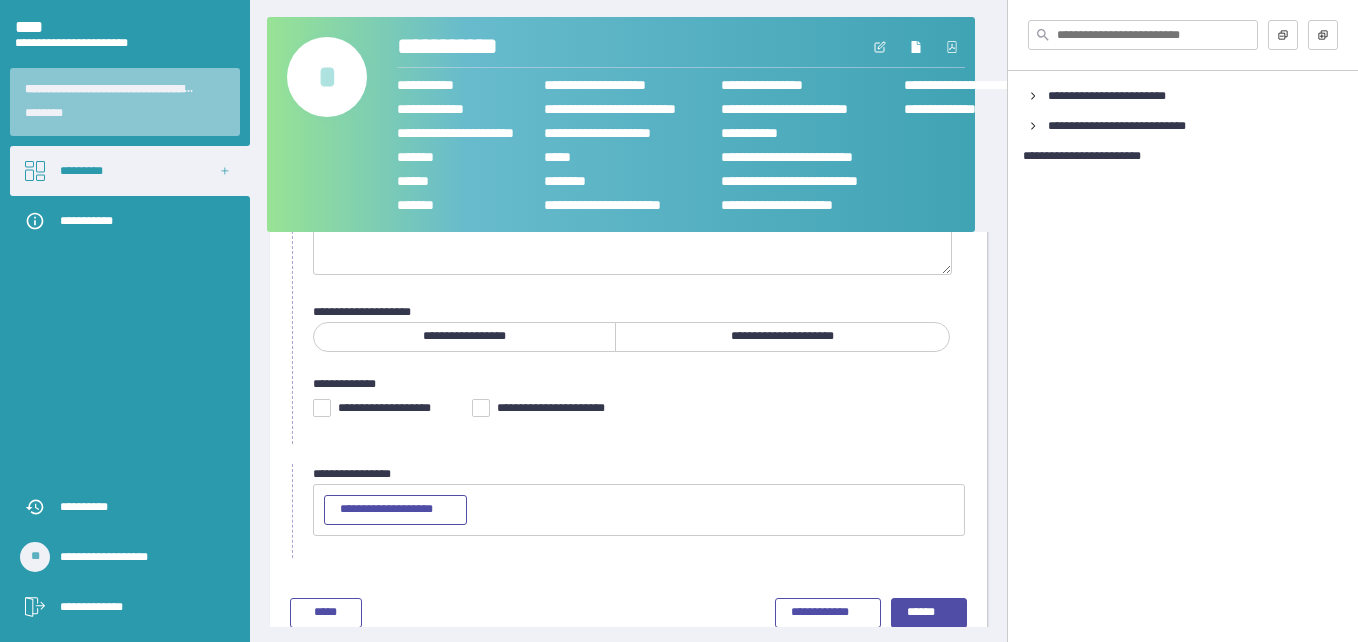scroll, scrollTop: 79, scrollLeft: 0, axis: vertical 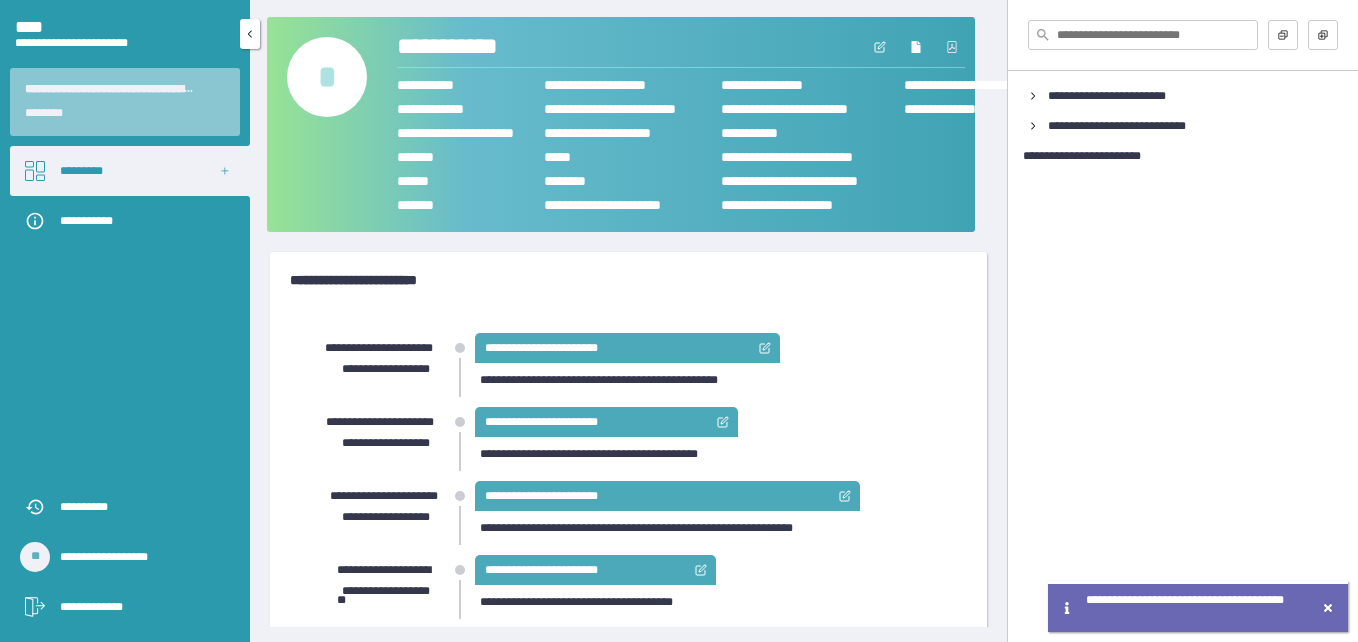 click on "*********" at bounding box center (130, 171) 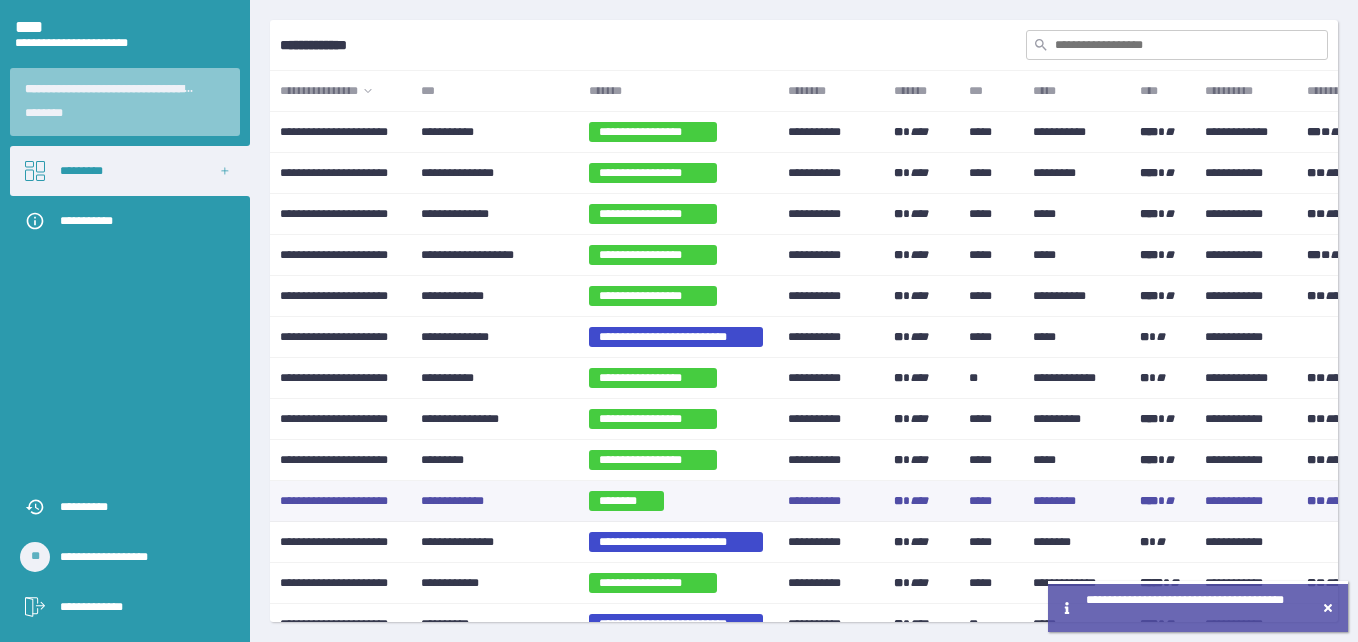 click on "**********" at bounding box center (494, 501) 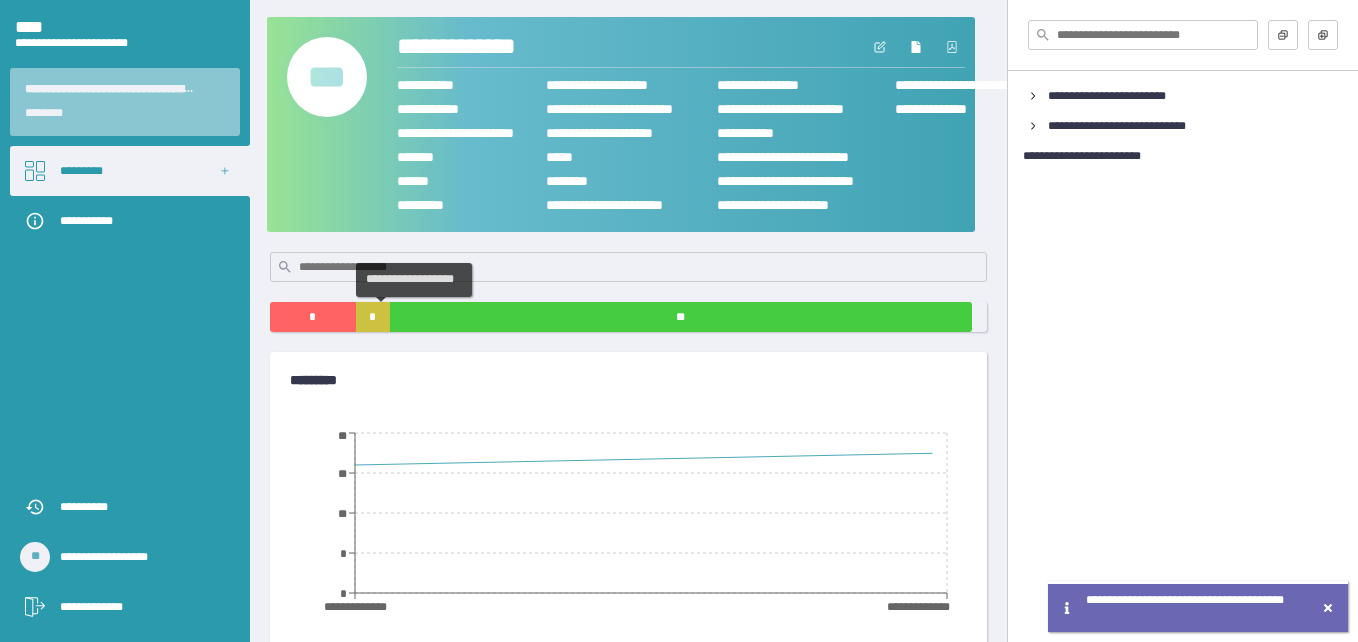 click on "*" at bounding box center [373, 317] 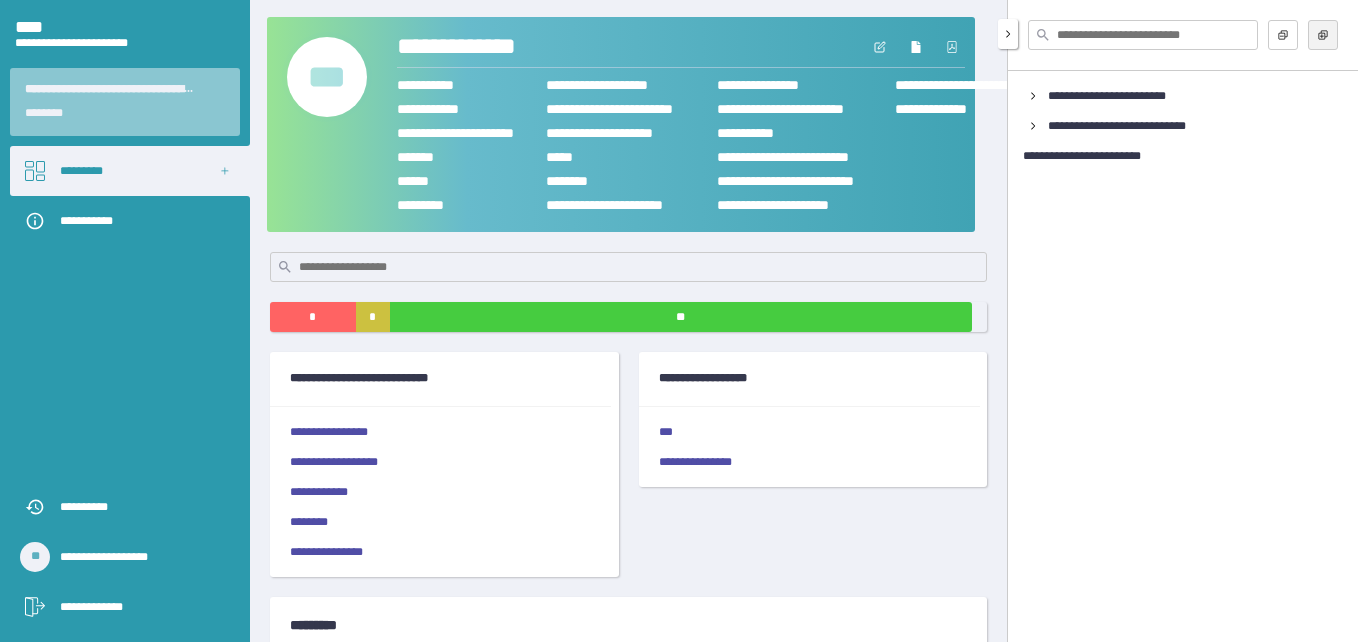 click at bounding box center [1323, 35] 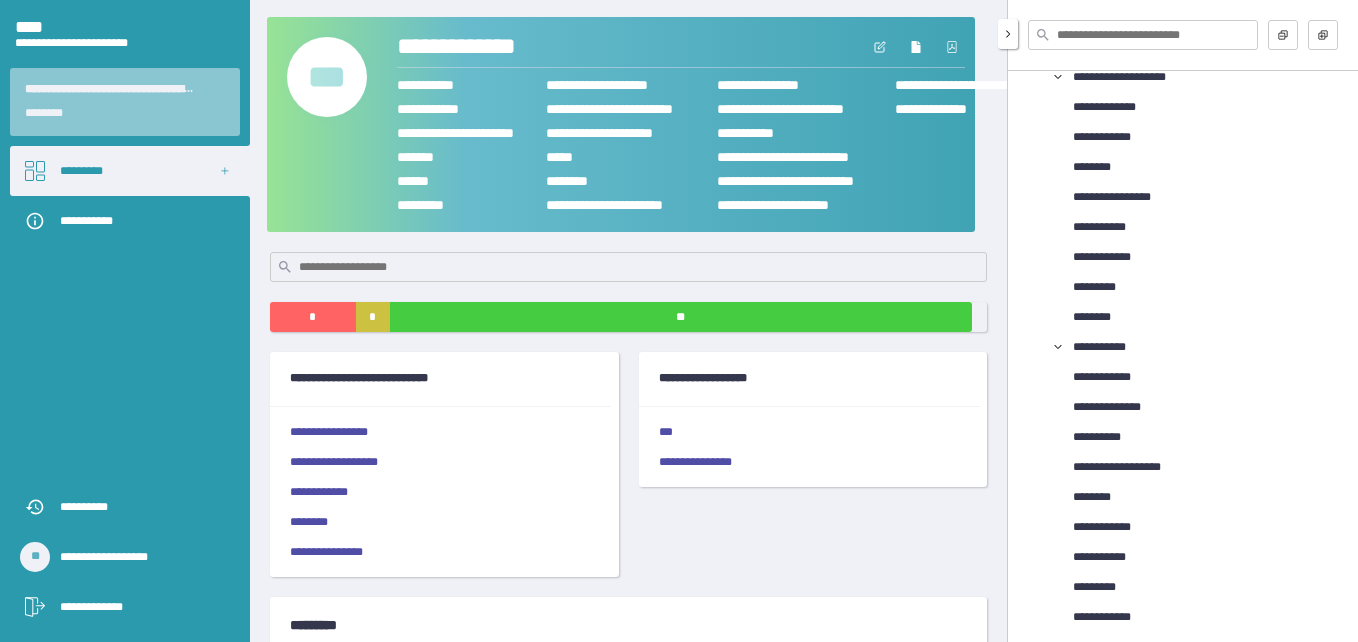 scroll, scrollTop: 3600, scrollLeft: 0, axis: vertical 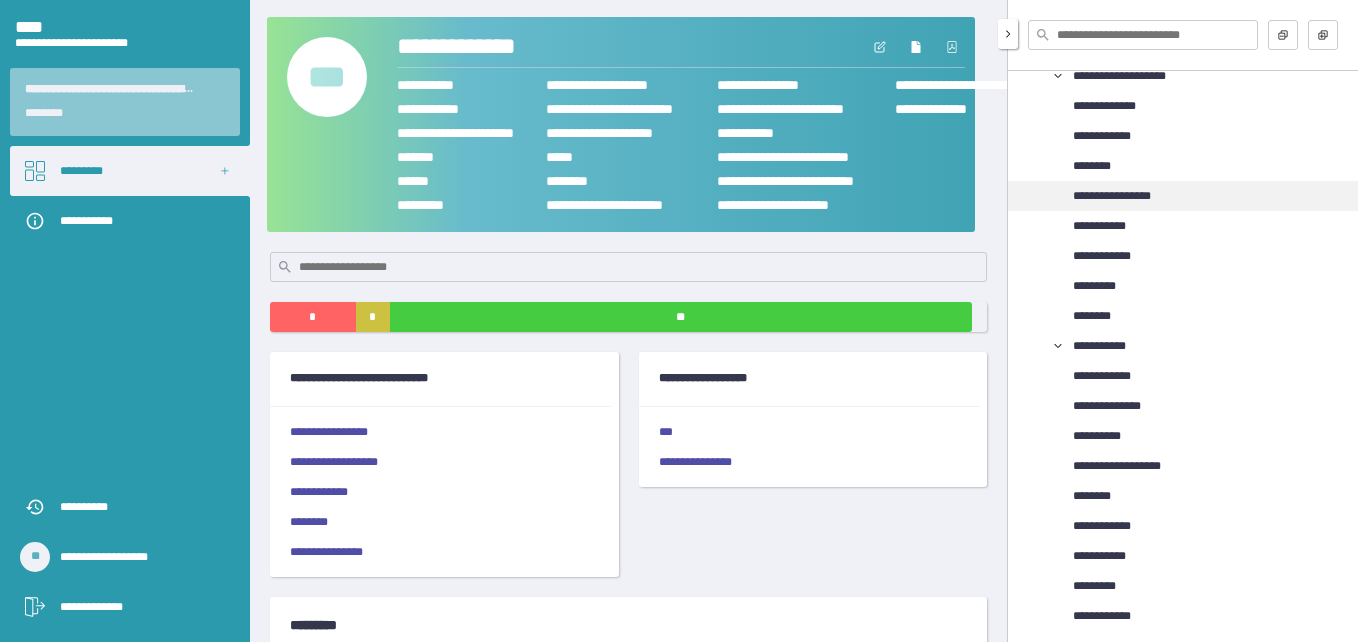 click on "**********" at bounding box center [1125, 196] 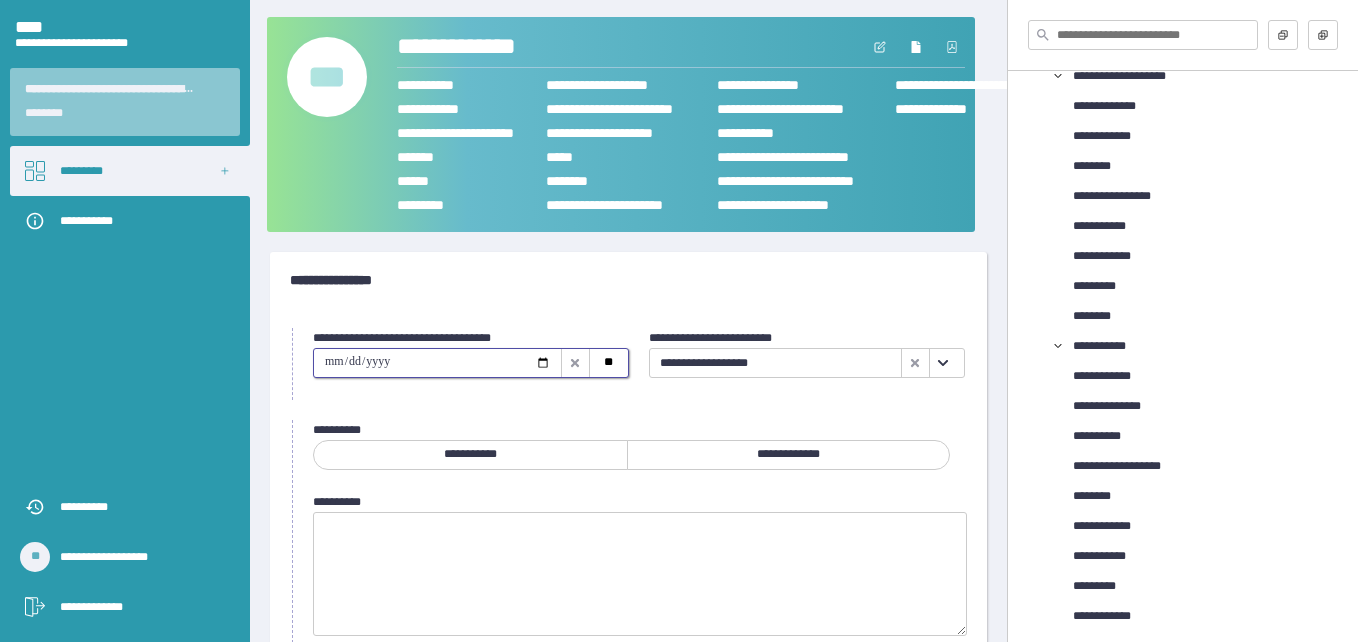 click at bounding box center [437, 363] 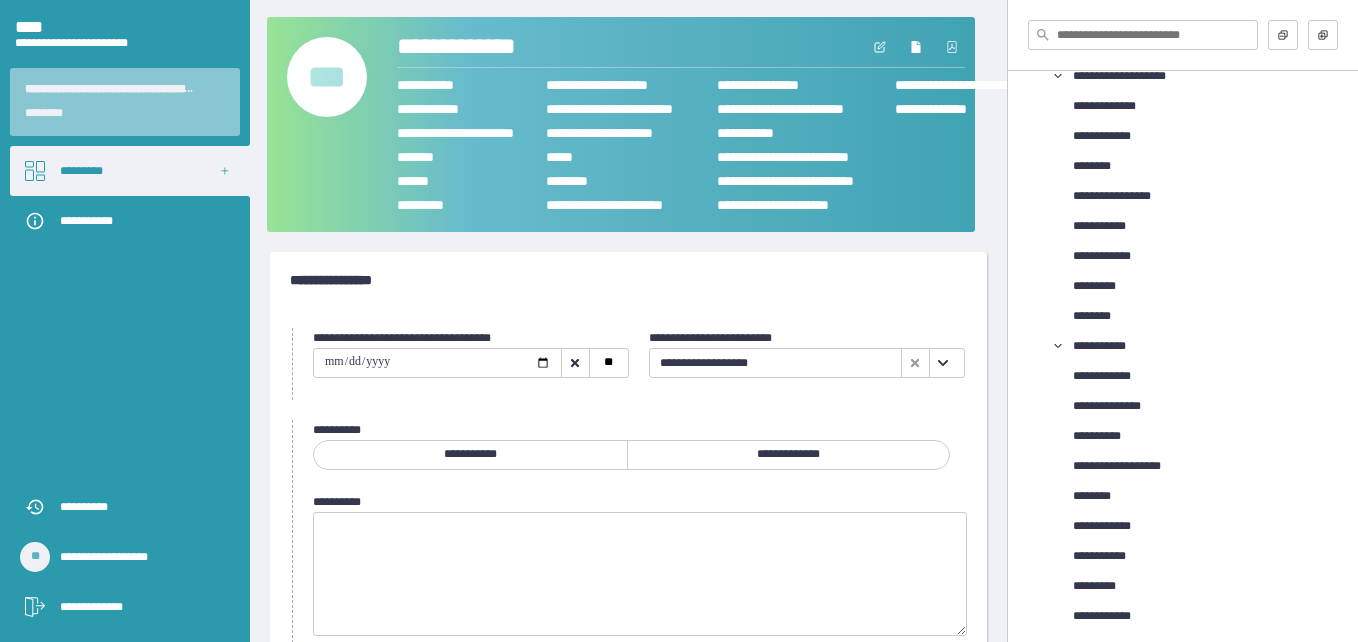 click on "**********" at bounding box center (788, 455) 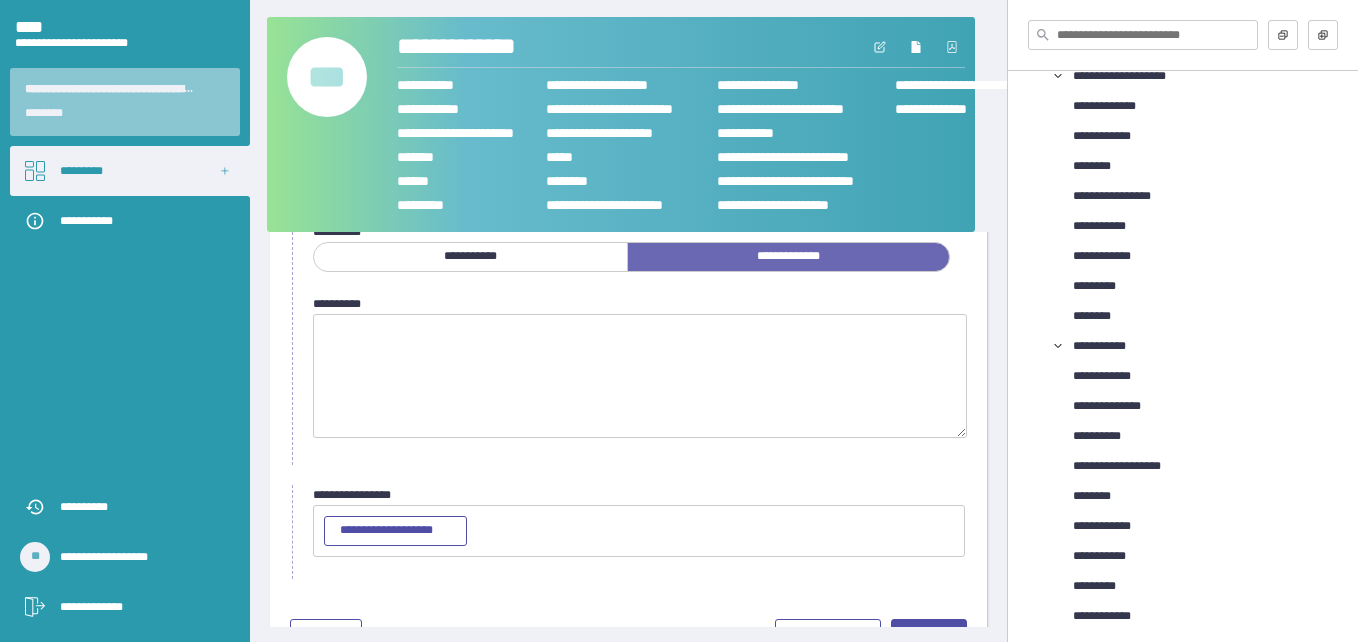 scroll, scrollTop: 200, scrollLeft: 0, axis: vertical 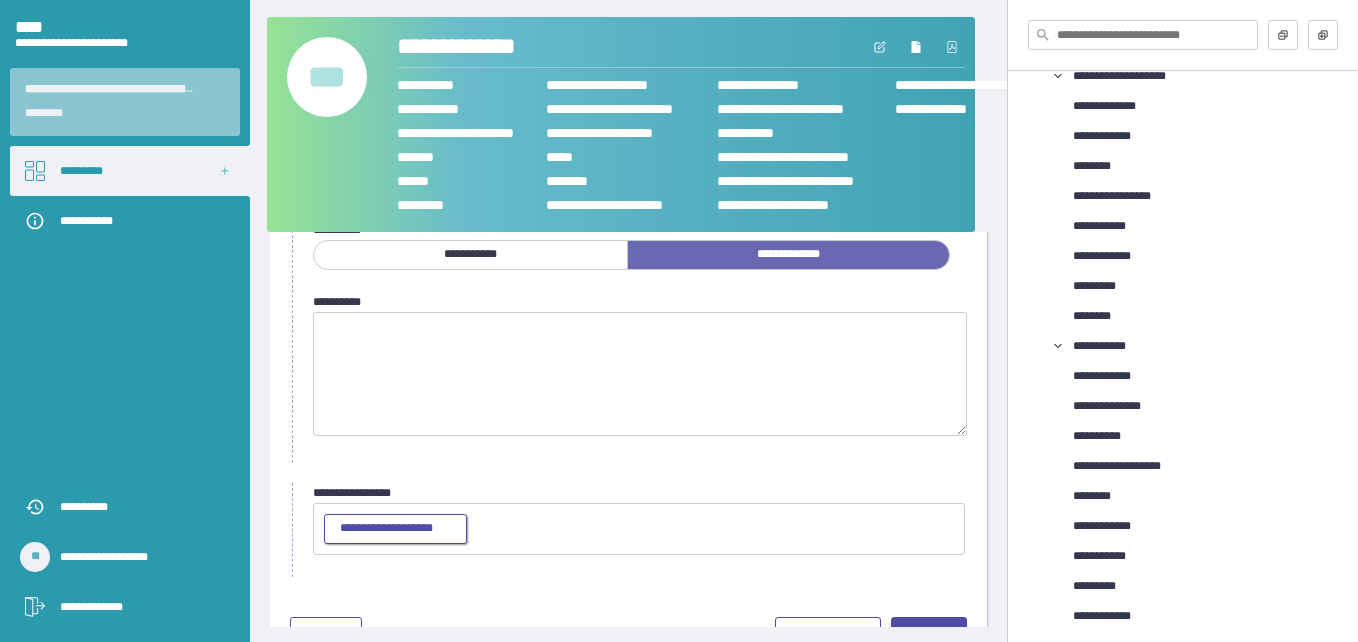 click on "**********" at bounding box center [395, 529] 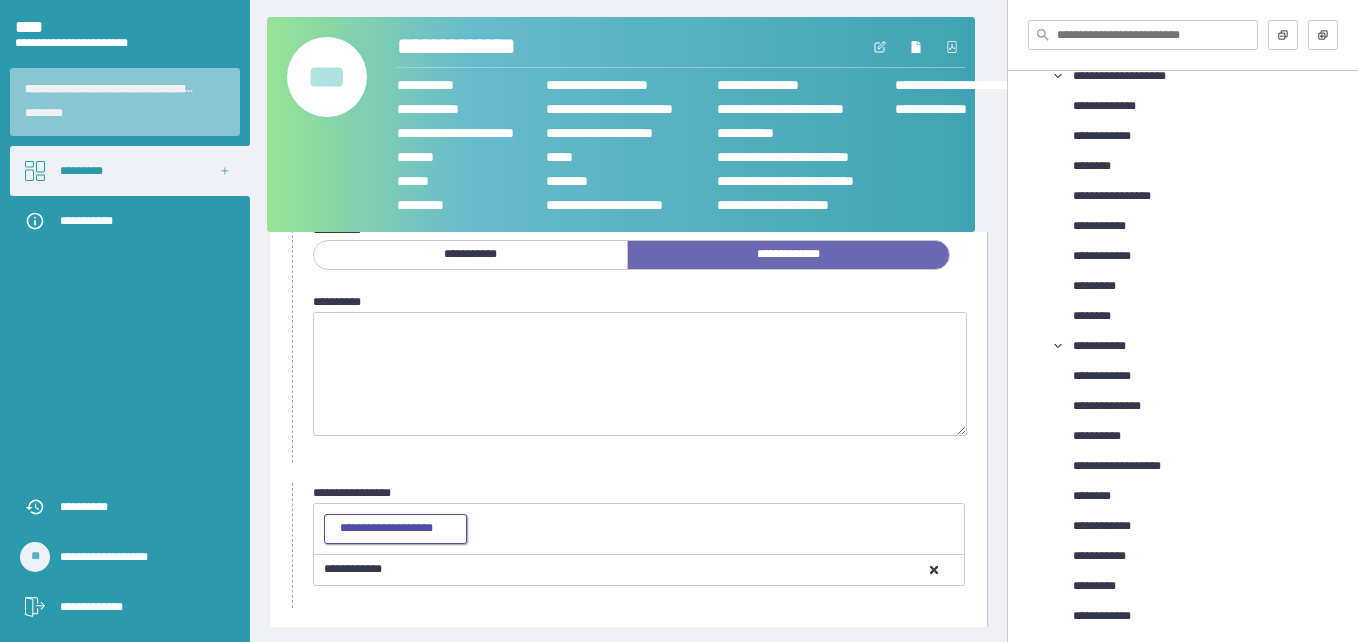 scroll, scrollTop: 289, scrollLeft: 0, axis: vertical 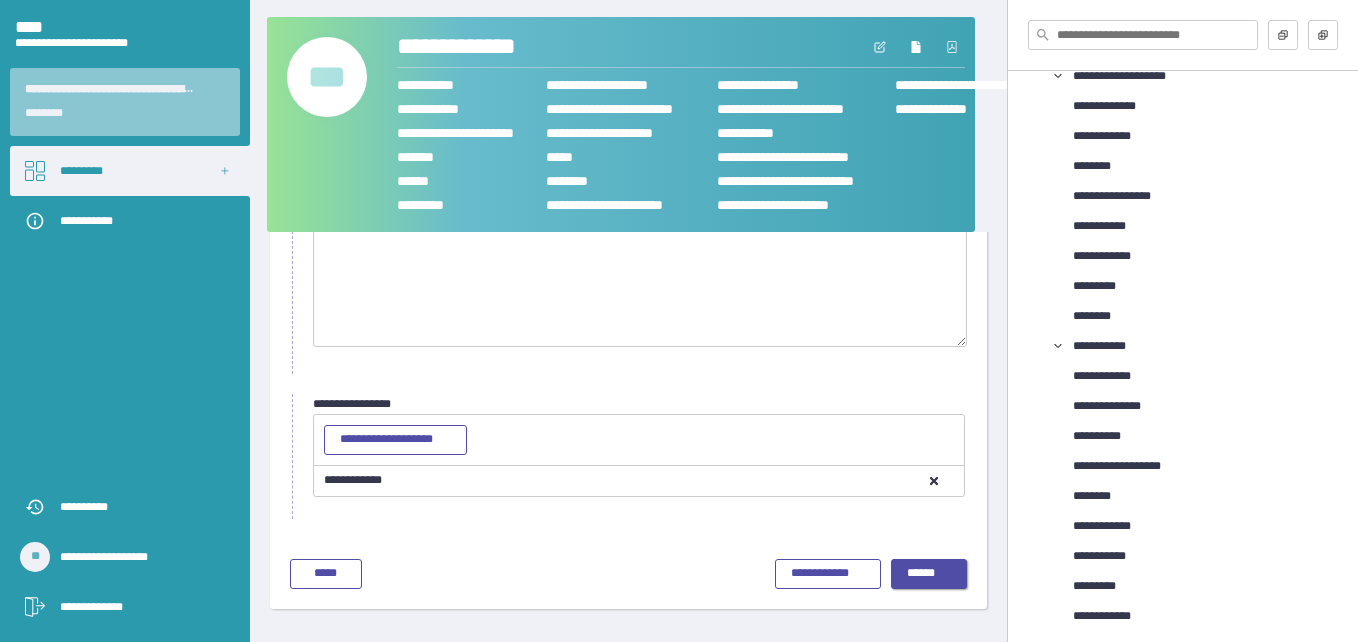 click on "******" at bounding box center [929, 574] 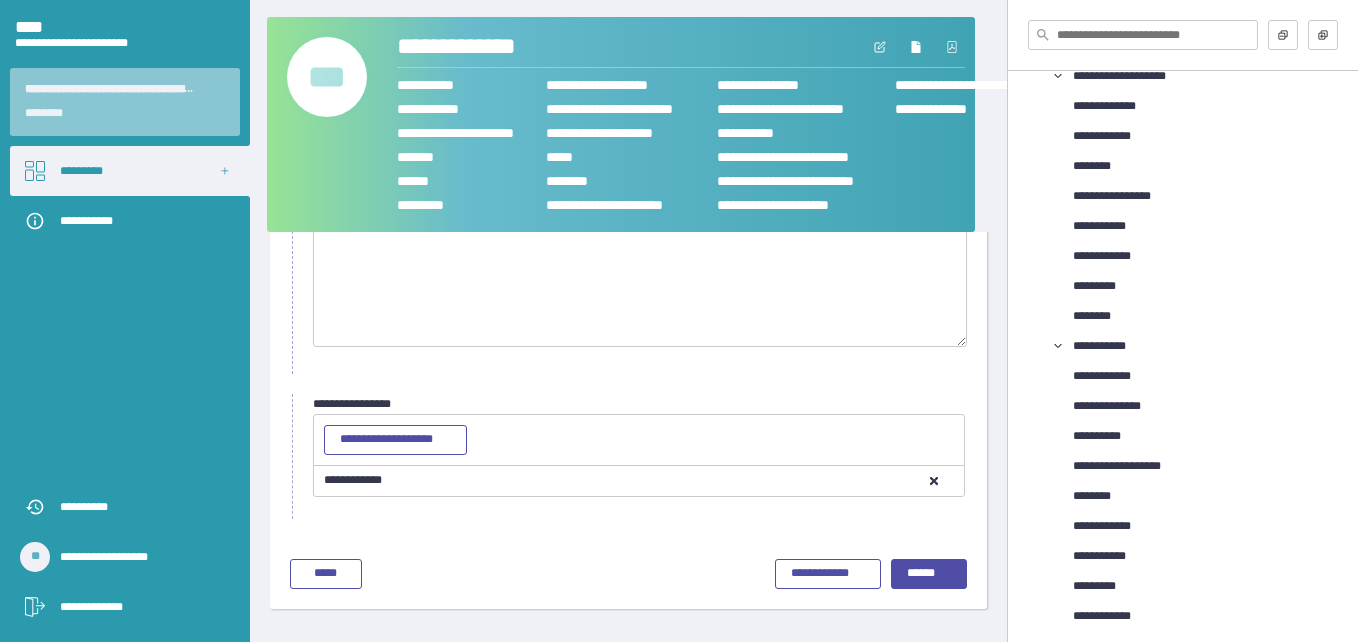 scroll, scrollTop: 110, scrollLeft: 0, axis: vertical 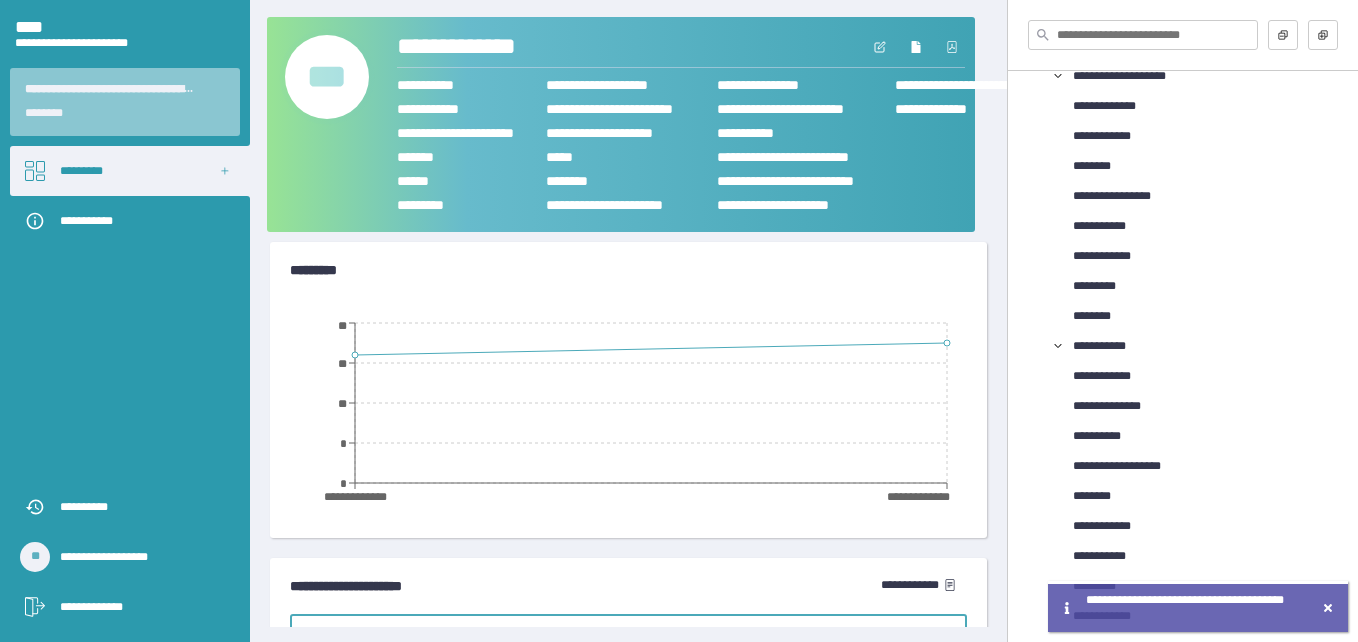 click on "***" at bounding box center [327, 77] 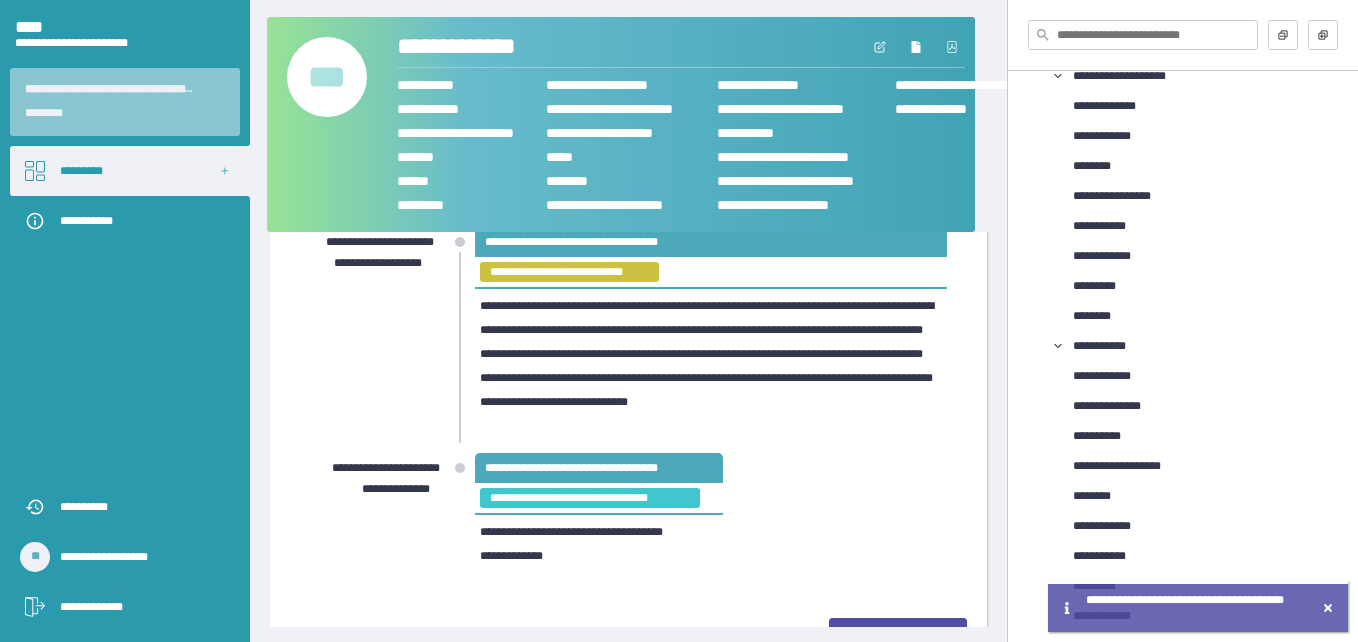 scroll, scrollTop: 1887, scrollLeft: 0, axis: vertical 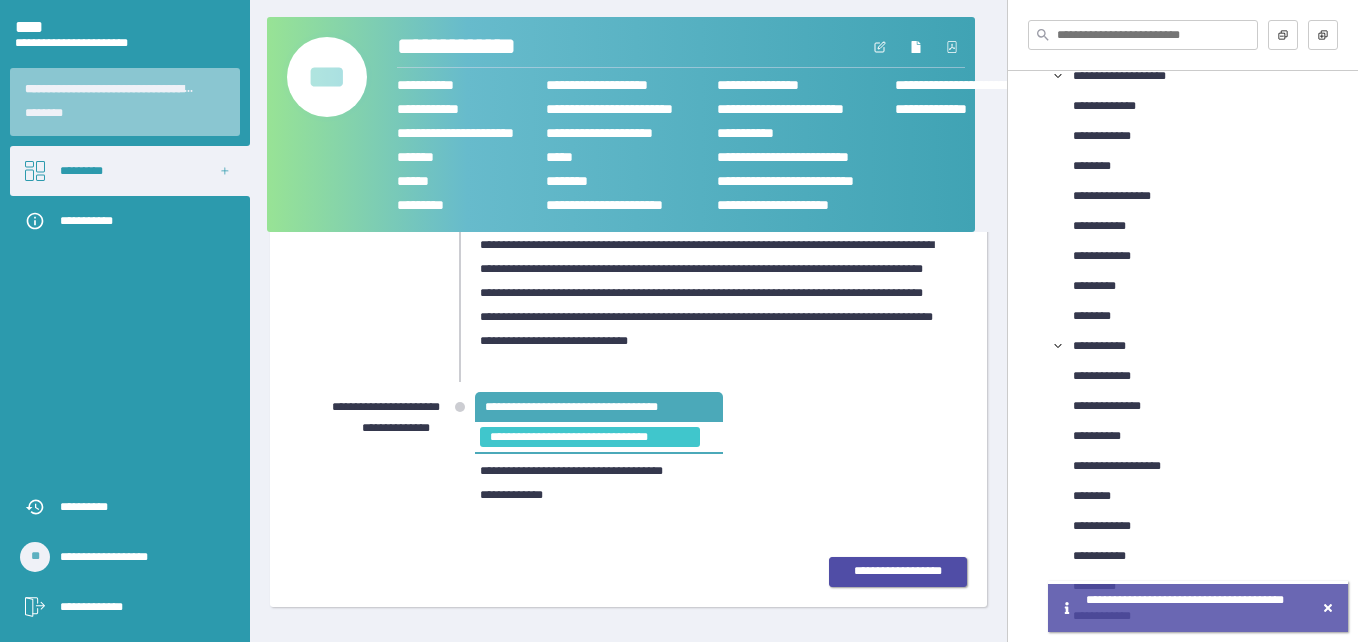 click on "**********" at bounding box center [898, 572] 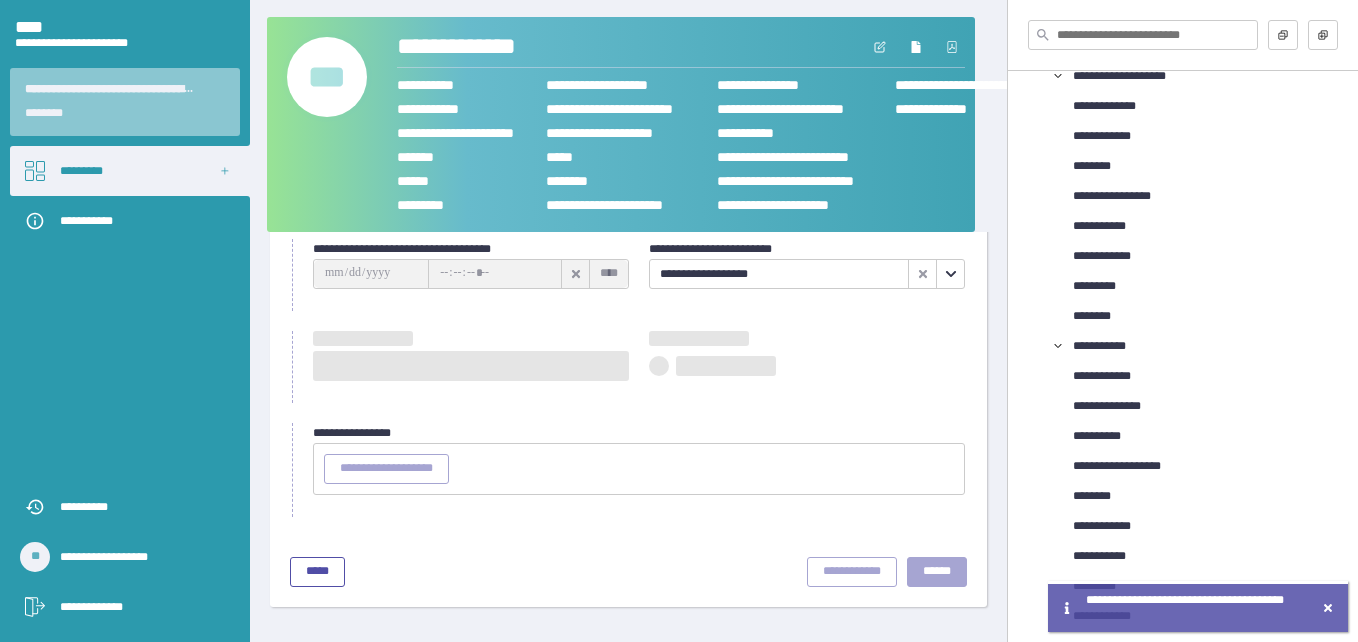 scroll, scrollTop: 89, scrollLeft: 0, axis: vertical 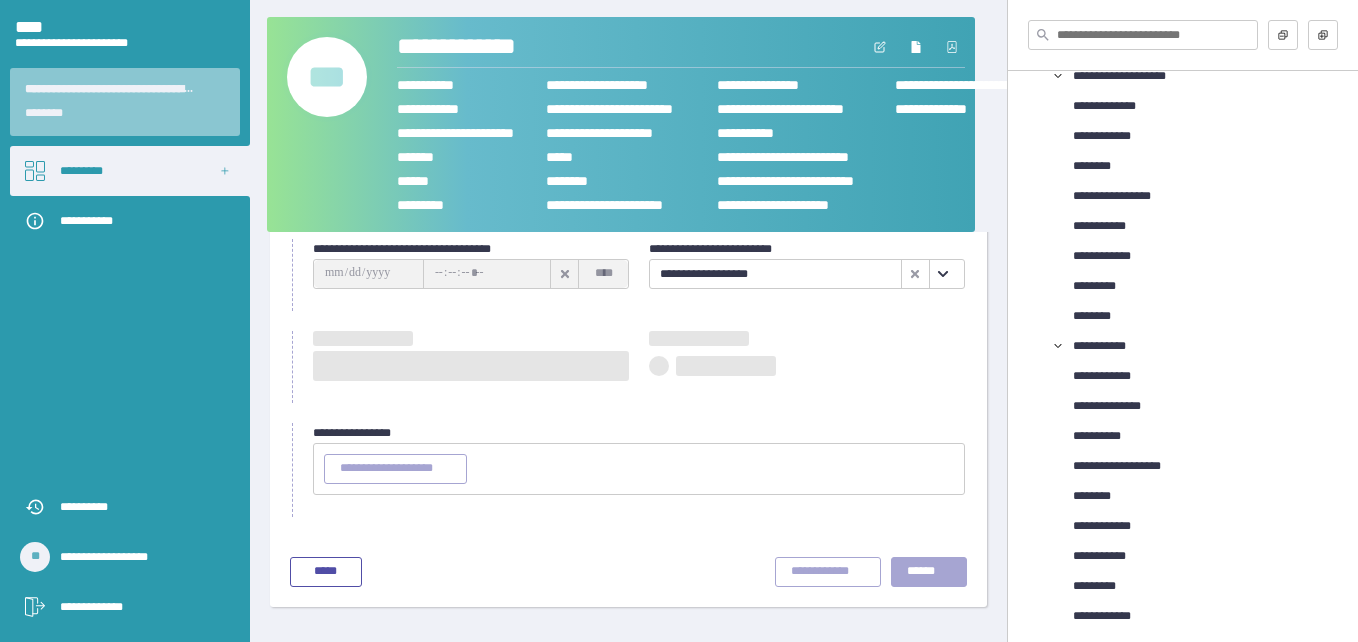 type on "**********" 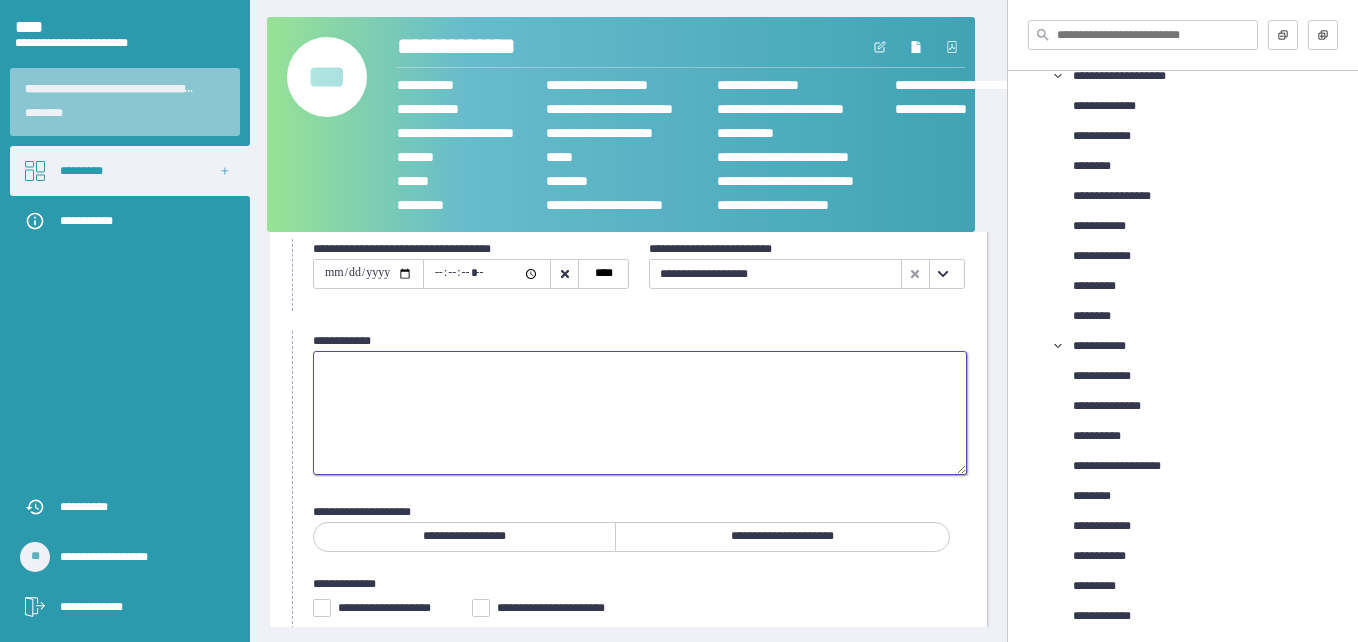 click at bounding box center (640, 413) 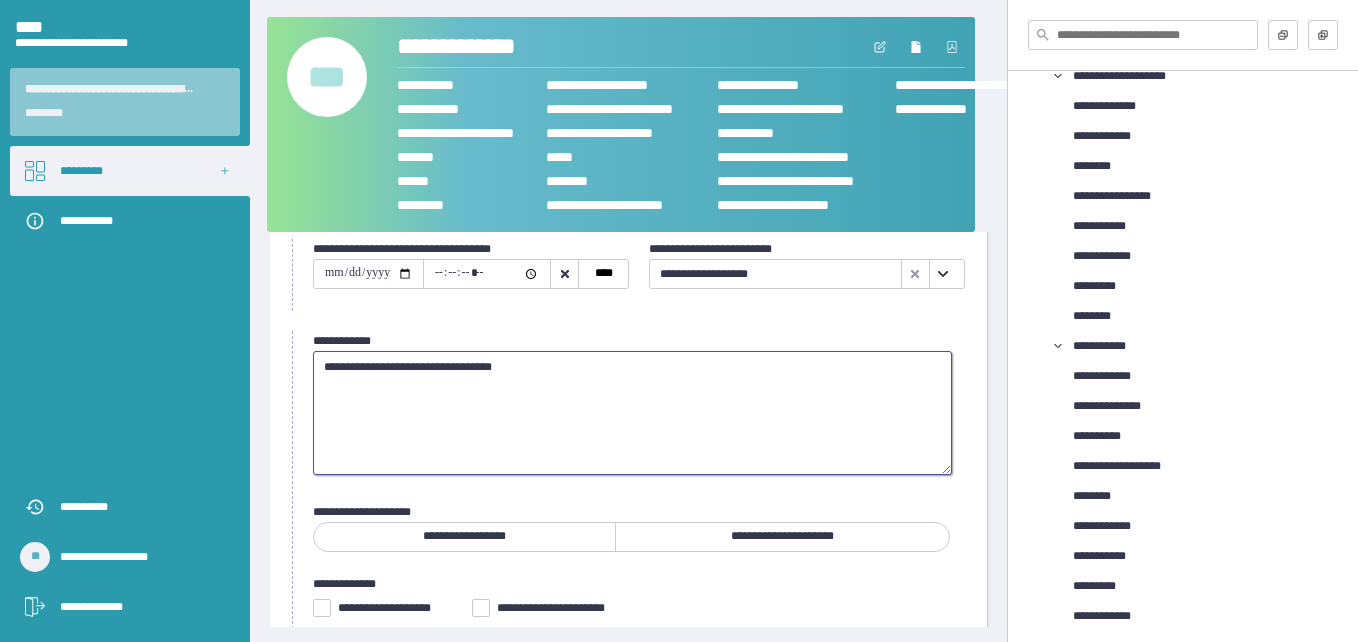 scroll, scrollTop: 328, scrollLeft: 0, axis: vertical 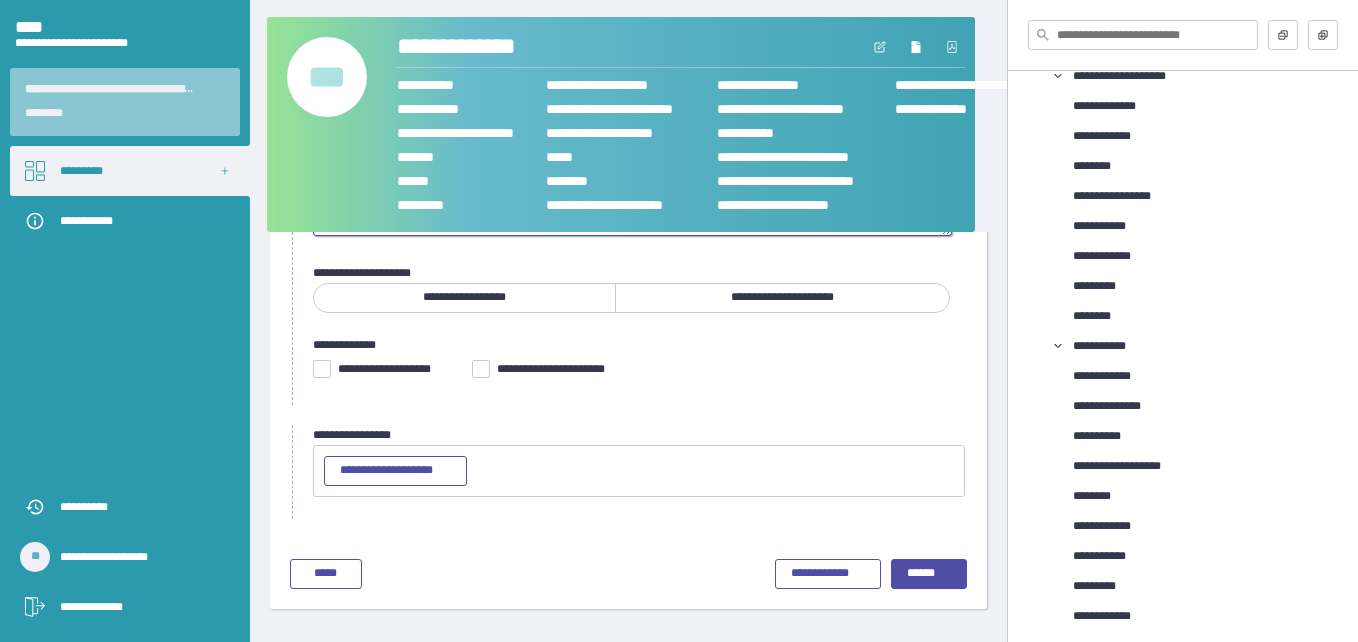 type on "**********" 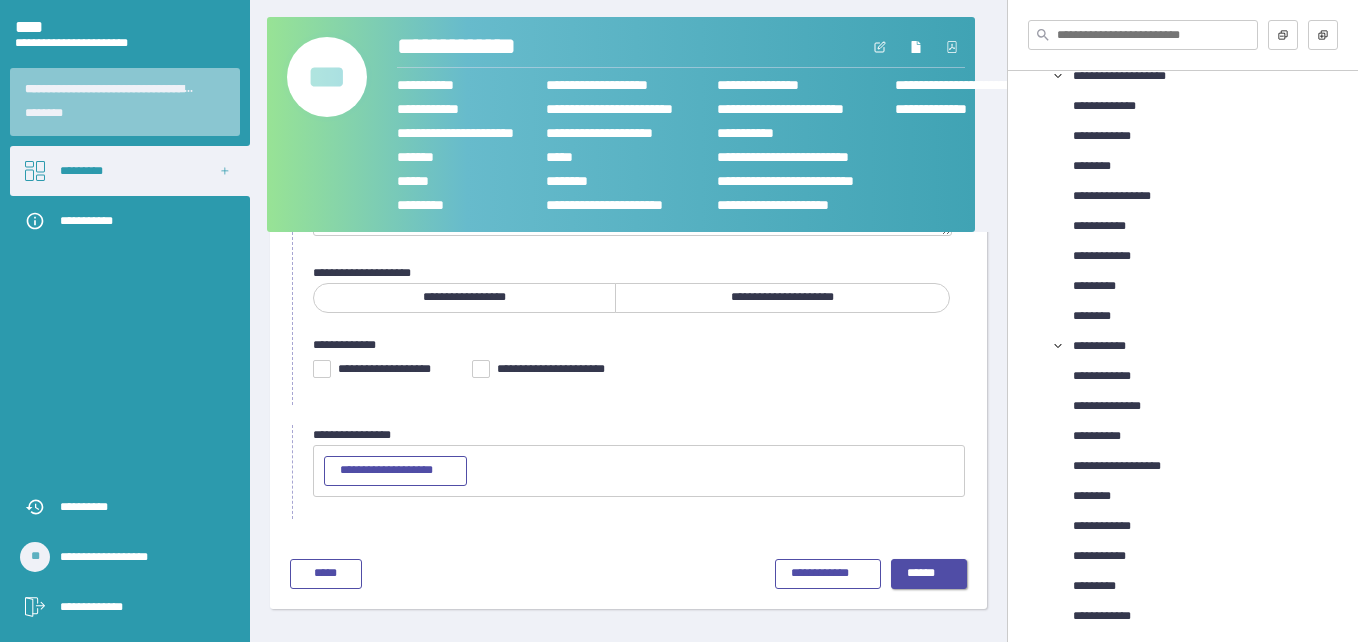 click on "******" at bounding box center [929, 574] 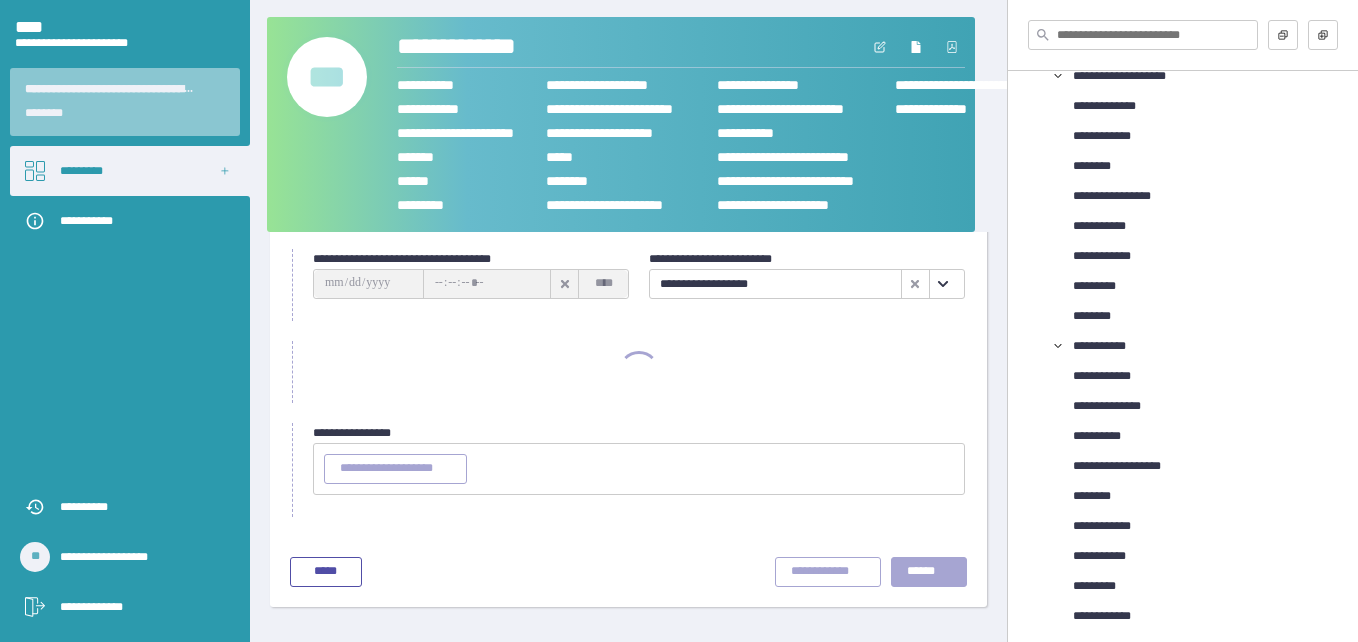 scroll, scrollTop: 79, scrollLeft: 0, axis: vertical 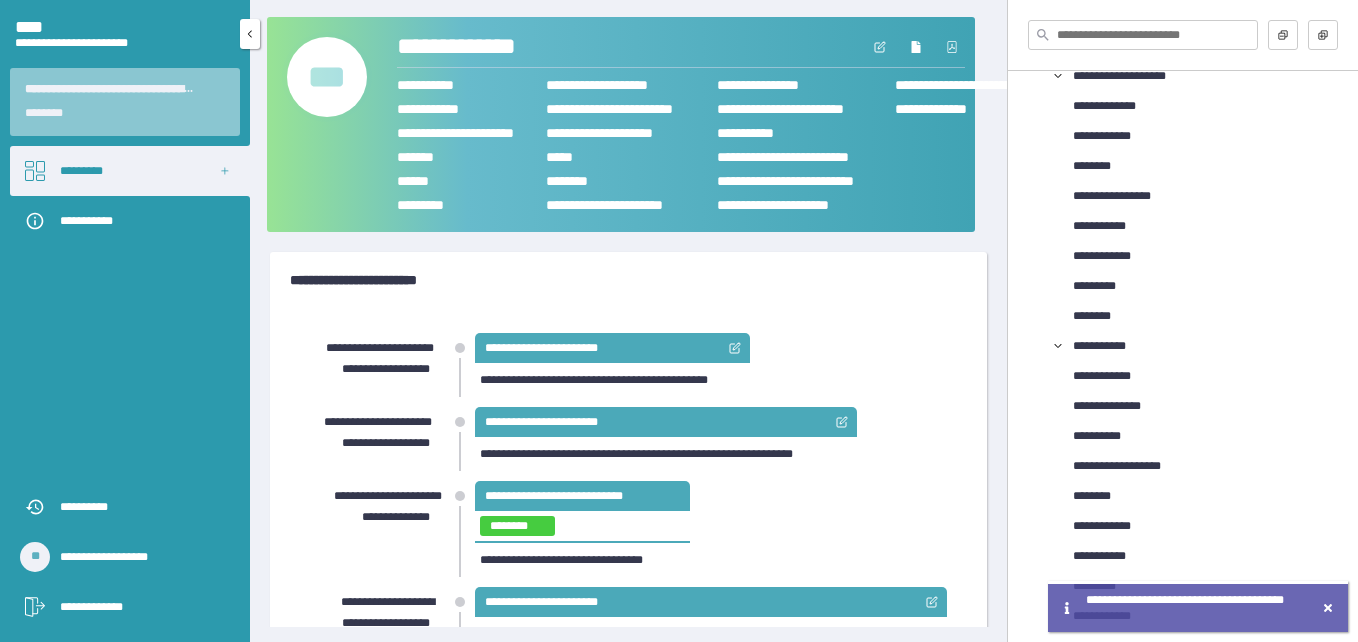 click on "*********" at bounding box center (130, 171) 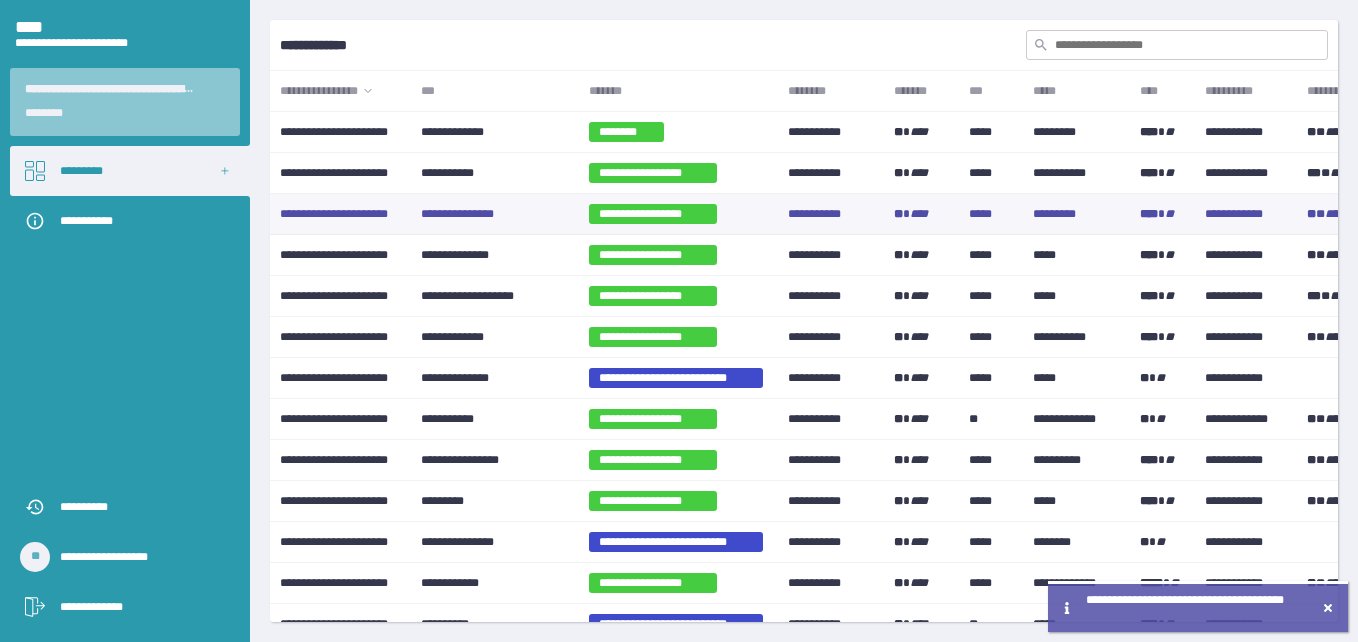 click on "**********" at bounding box center [340, 214] 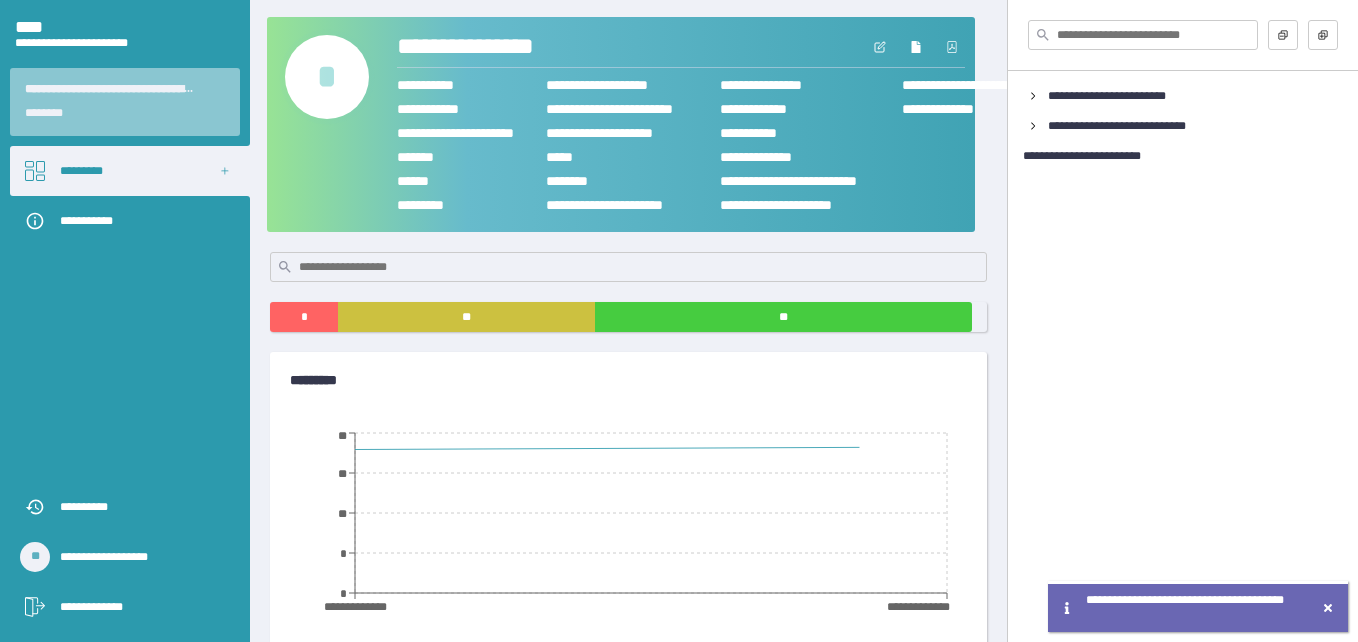 click on "*" at bounding box center (327, 77) 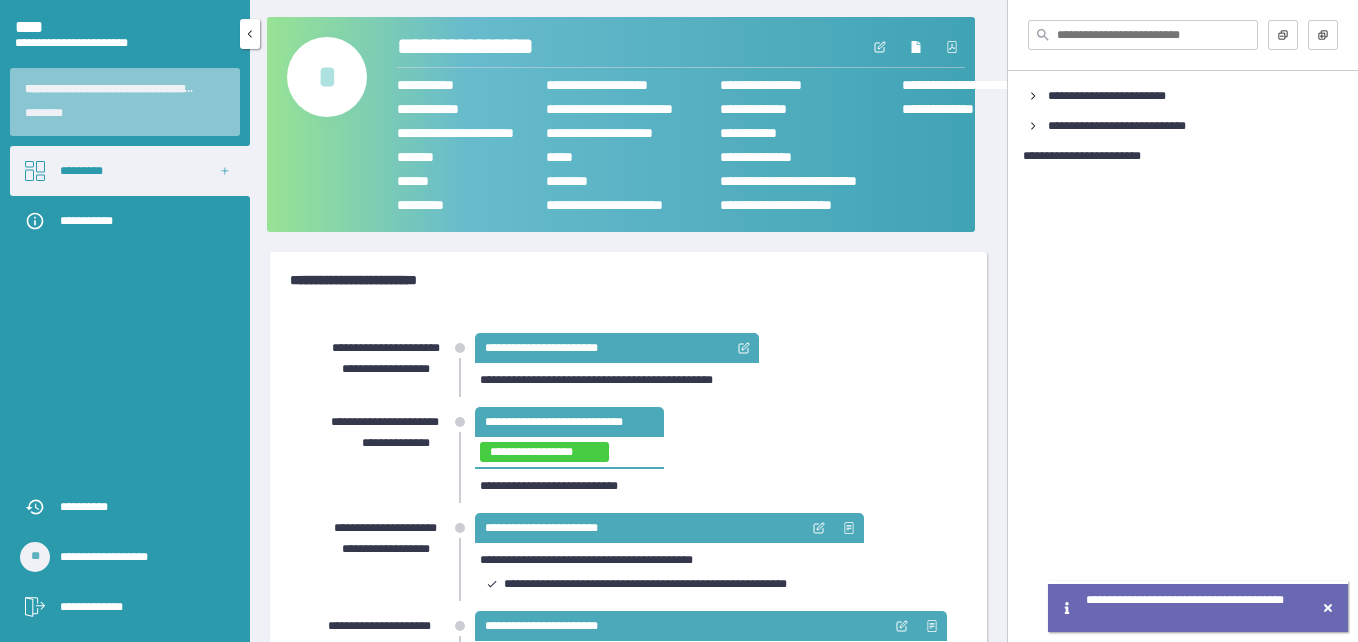 click on "*********" at bounding box center (130, 171) 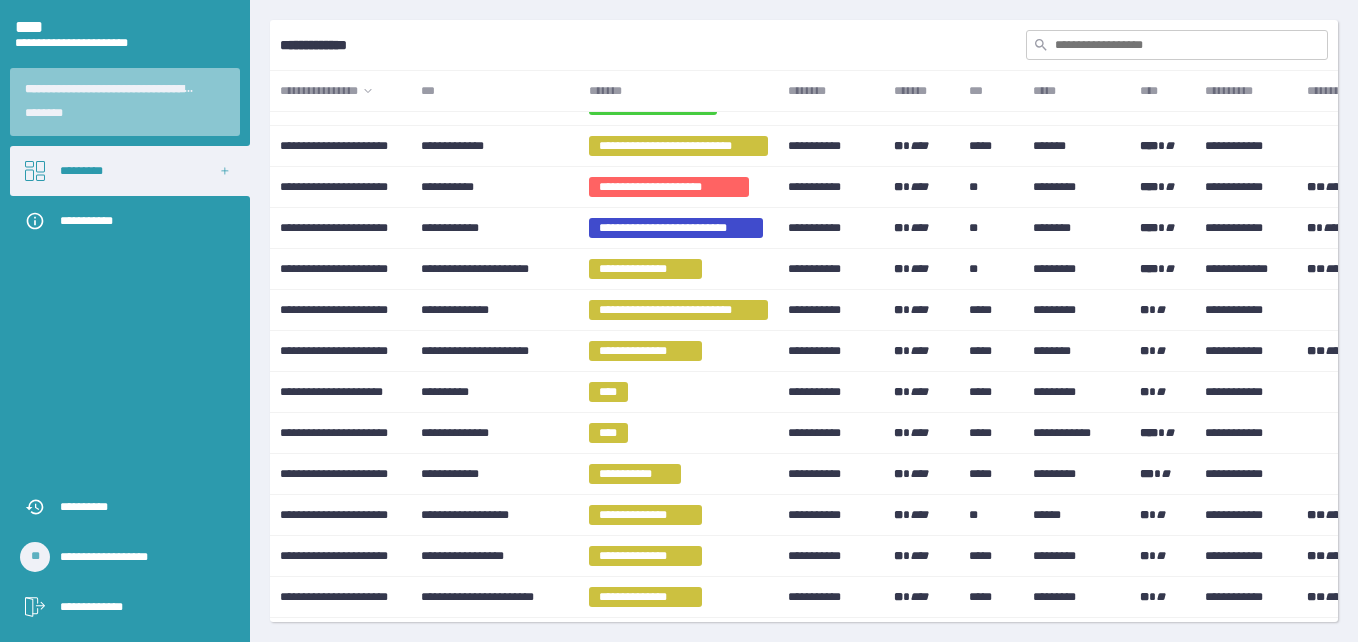 scroll, scrollTop: 816, scrollLeft: 0, axis: vertical 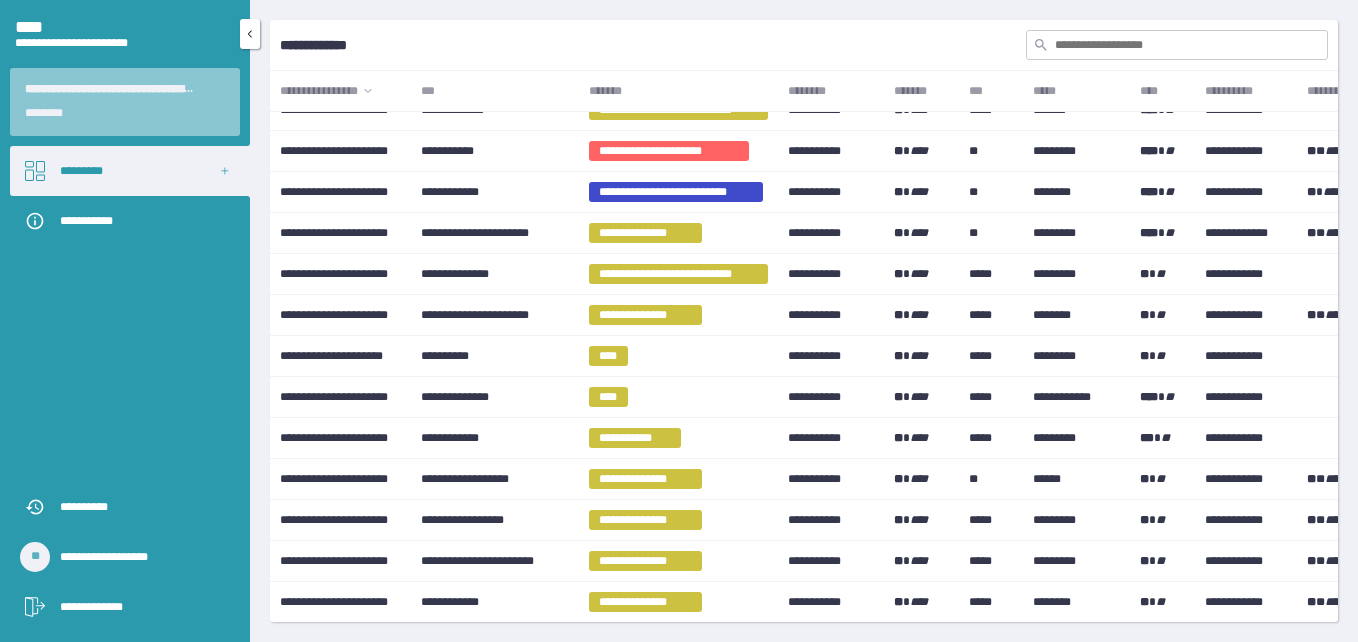 click on "**********" at bounding box center [140, 221] 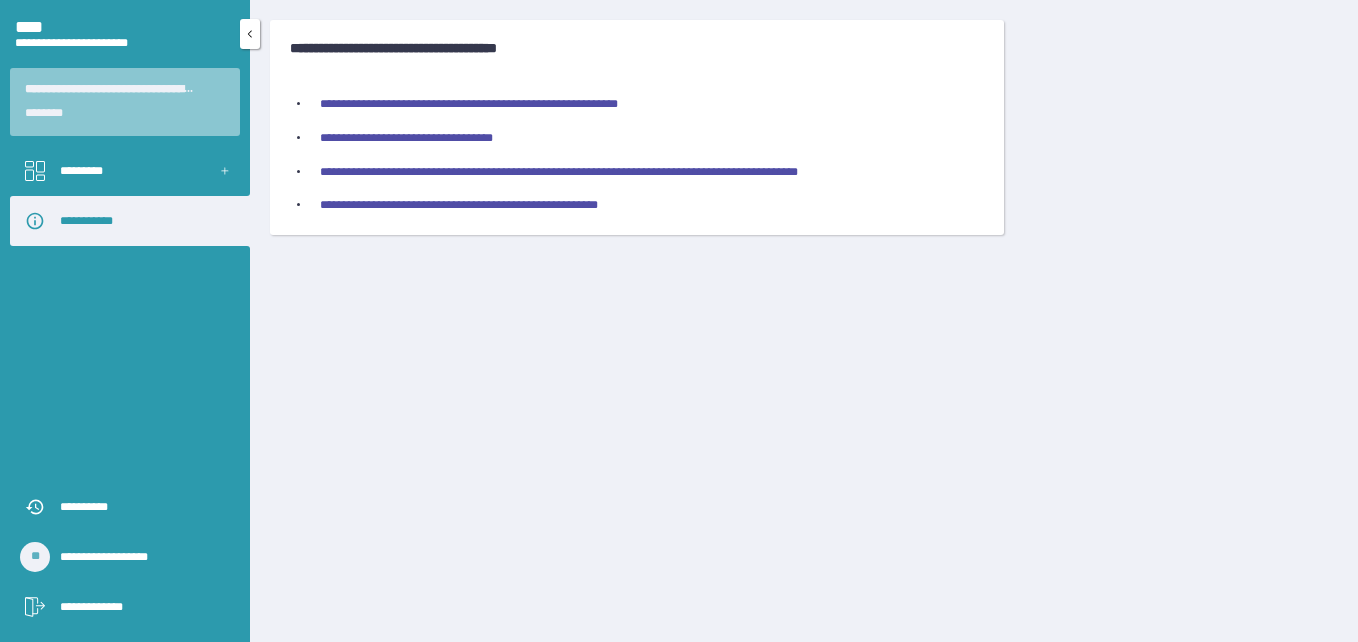 click on "*********" at bounding box center (130, 171) 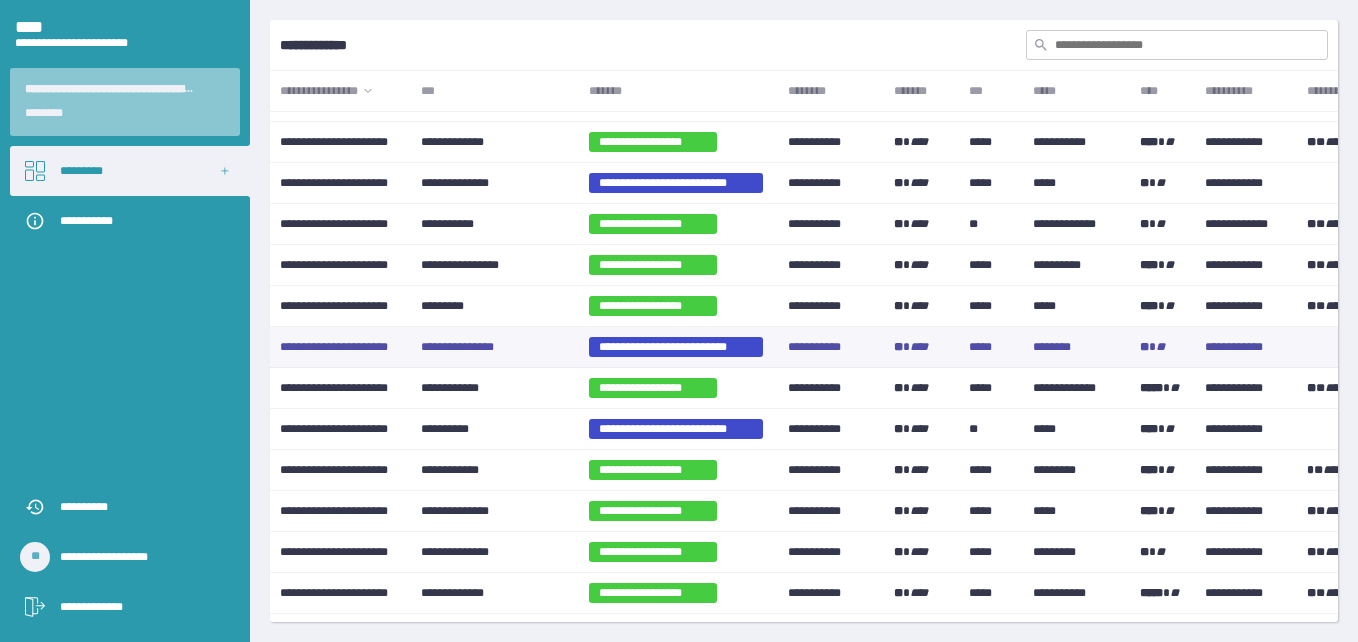 scroll, scrollTop: 200, scrollLeft: 0, axis: vertical 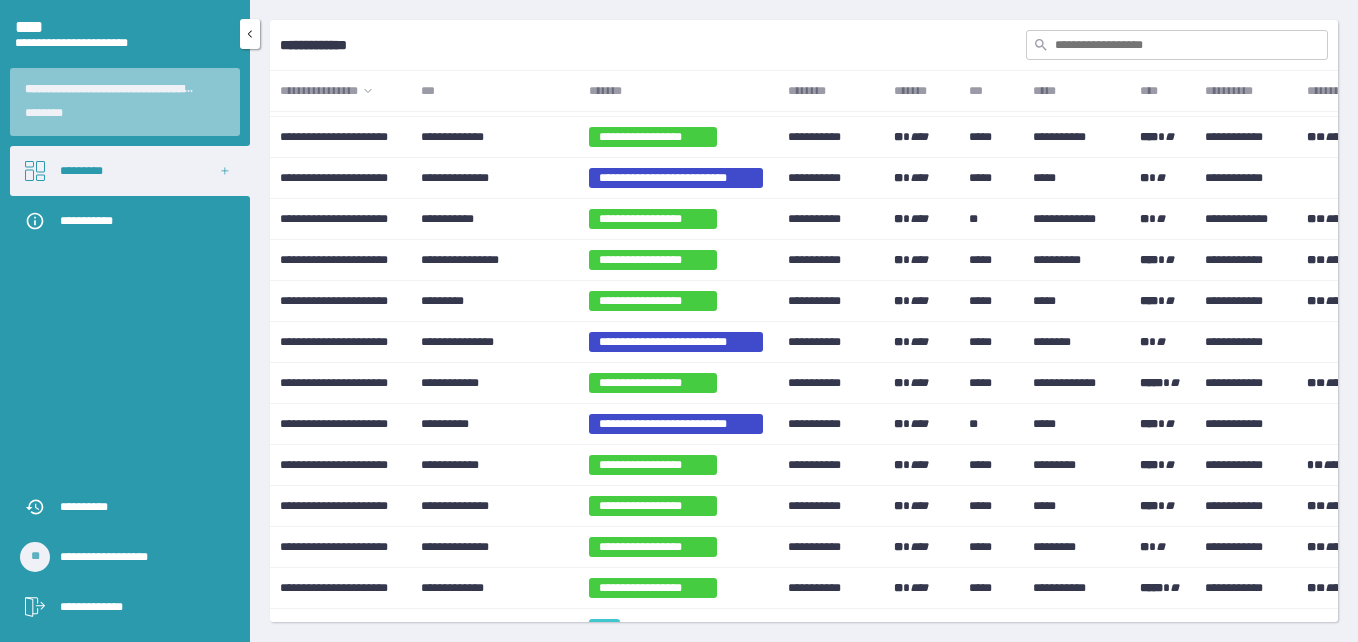 click on "**********" at bounding box center [140, 607] 